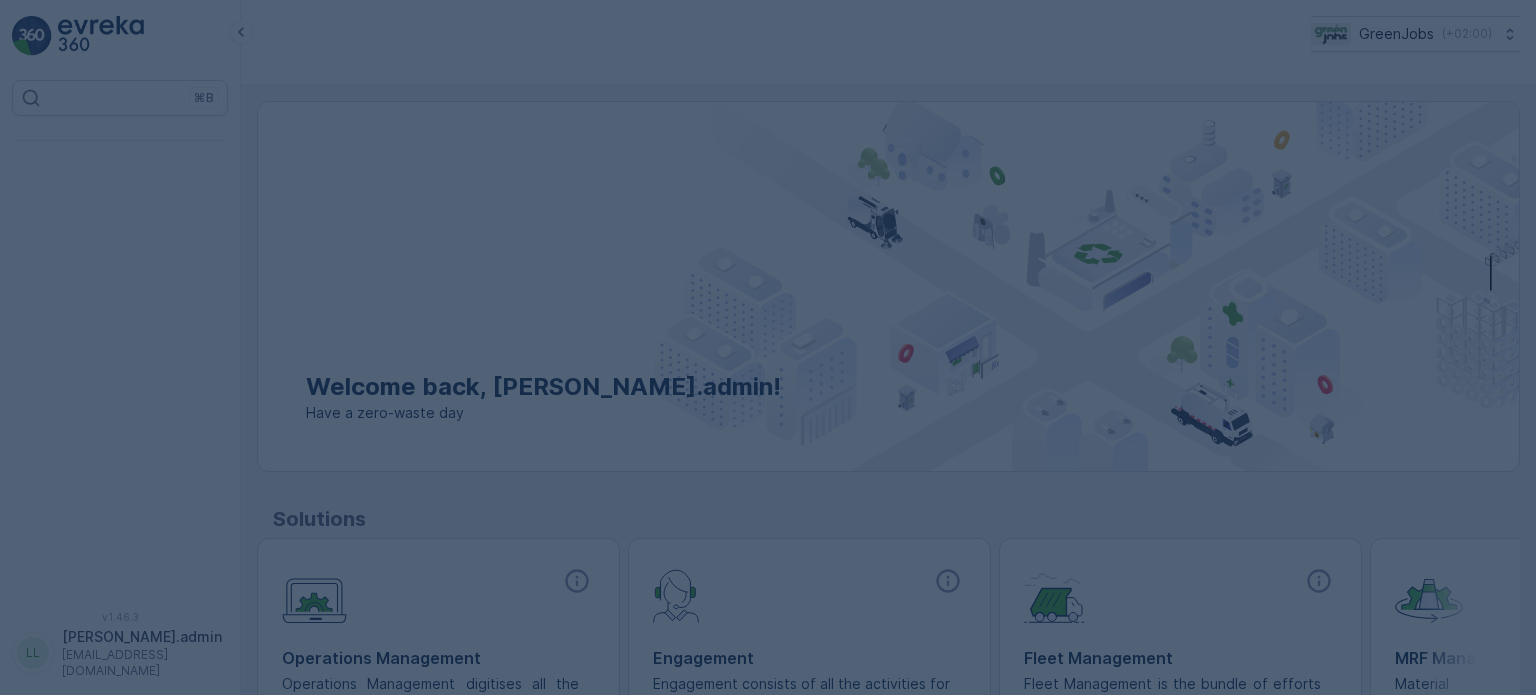 scroll, scrollTop: 0, scrollLeft: 0, axis: both 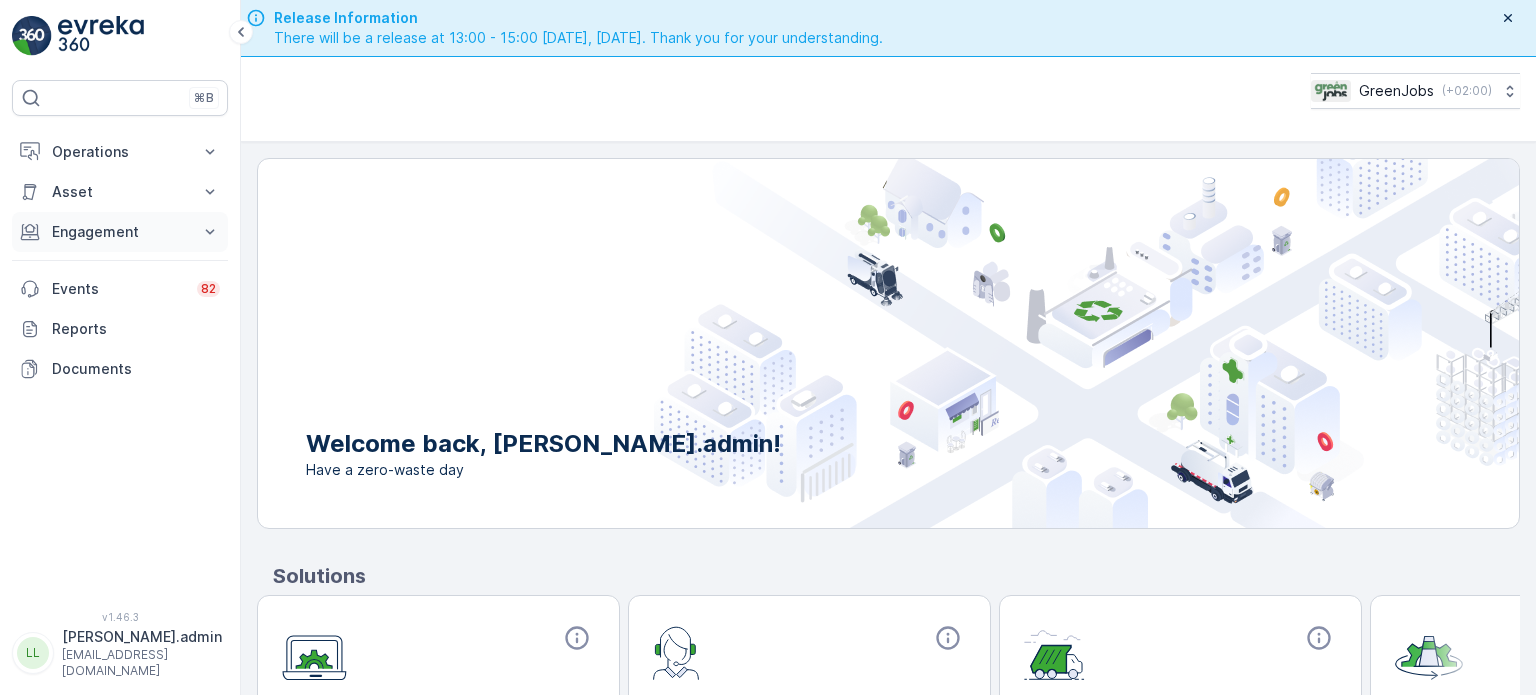 click on "Engagement" at bounding box center (120, 232) 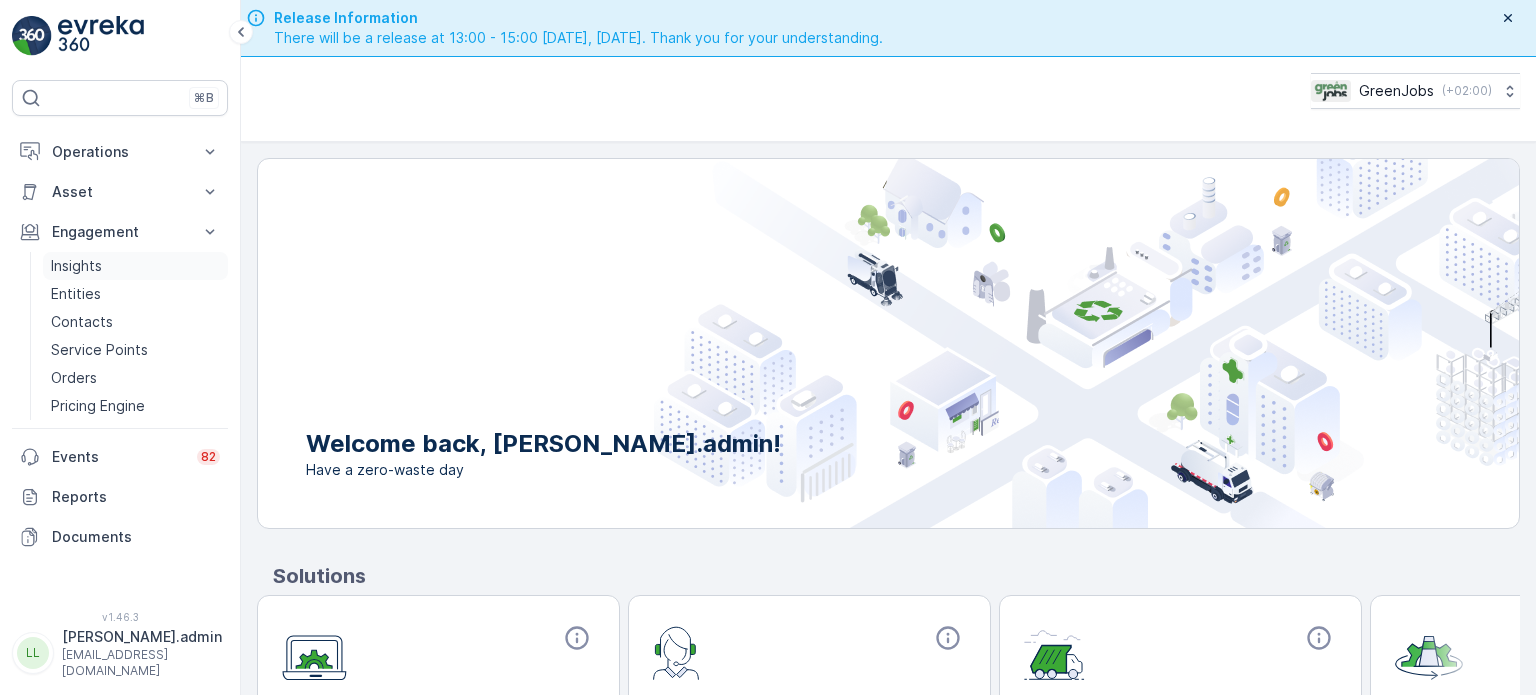 click on "Insights" at bounding box center (76, 266) 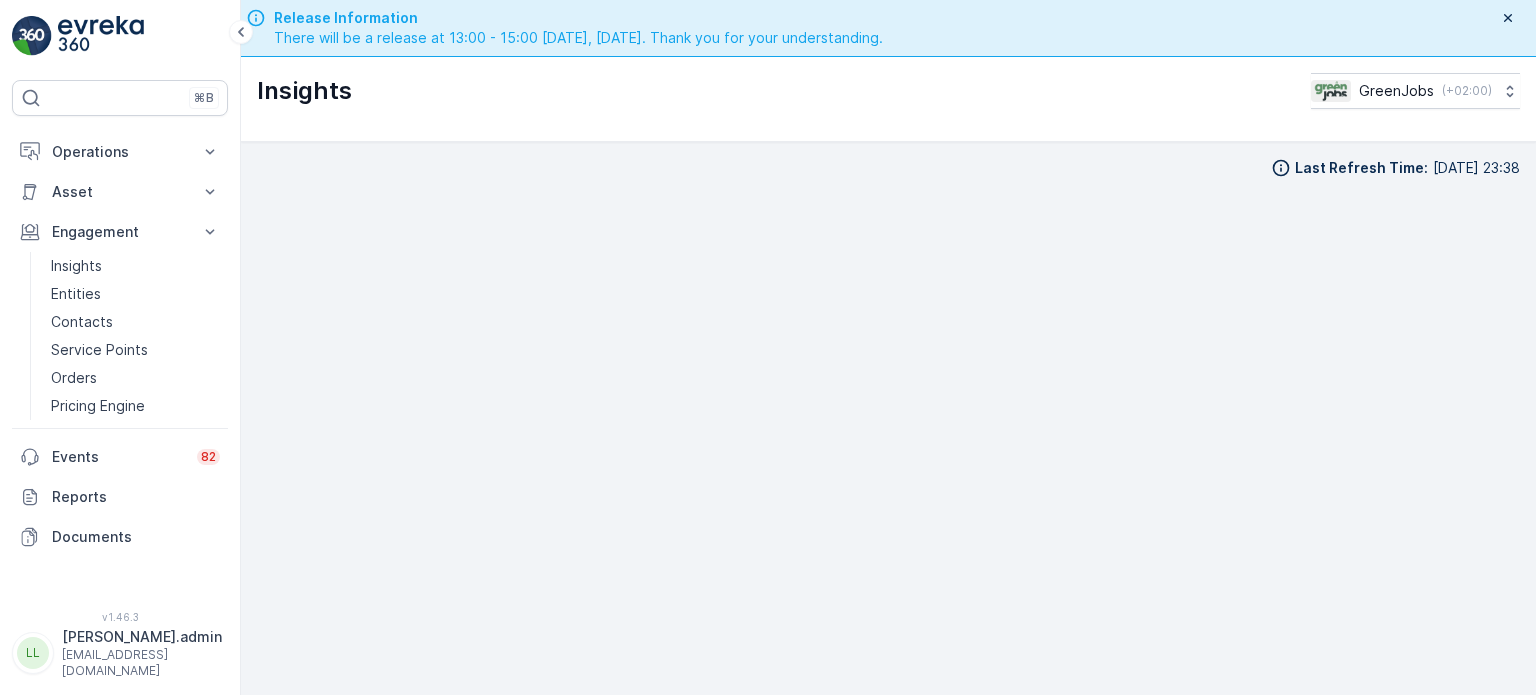scroll, scrollTop: 16, scrollLeft: 0, axis: vertical 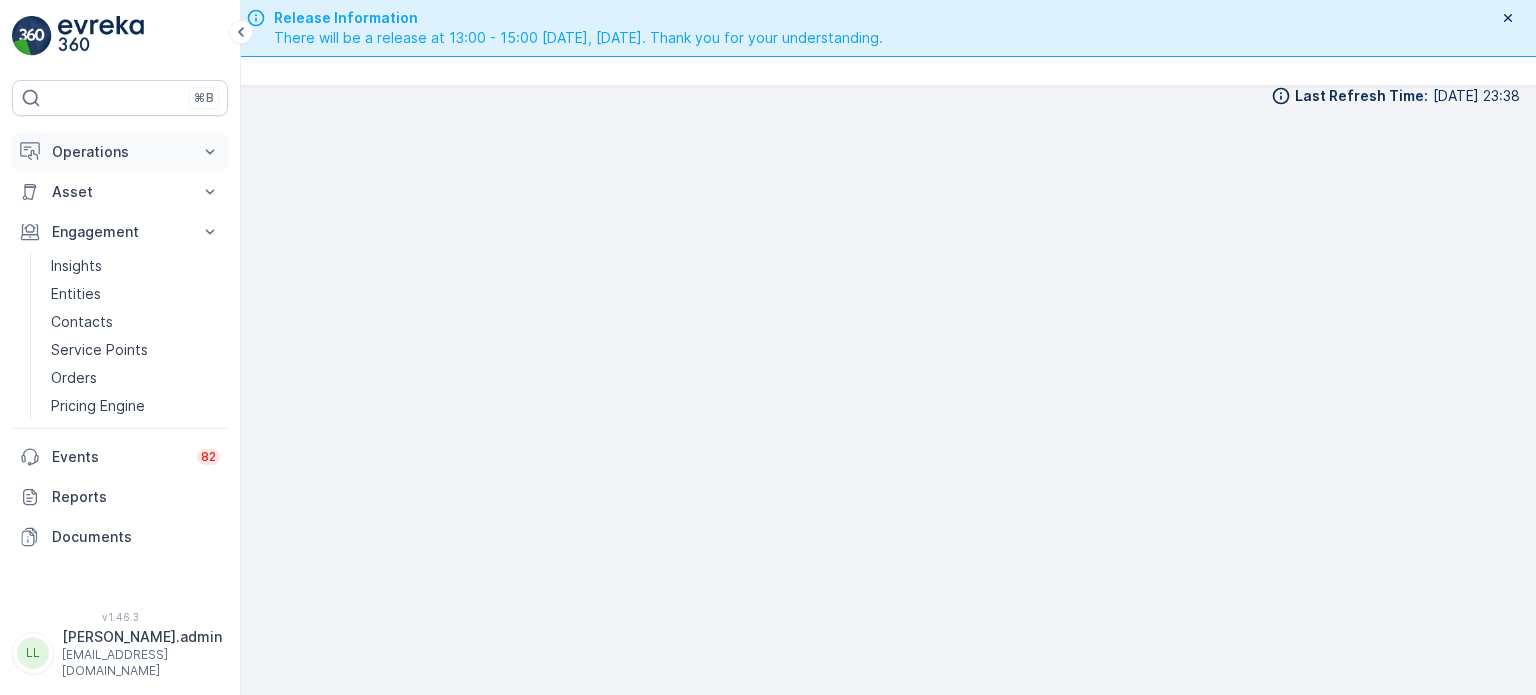click on "Operations" at bounding box center [120, 152] 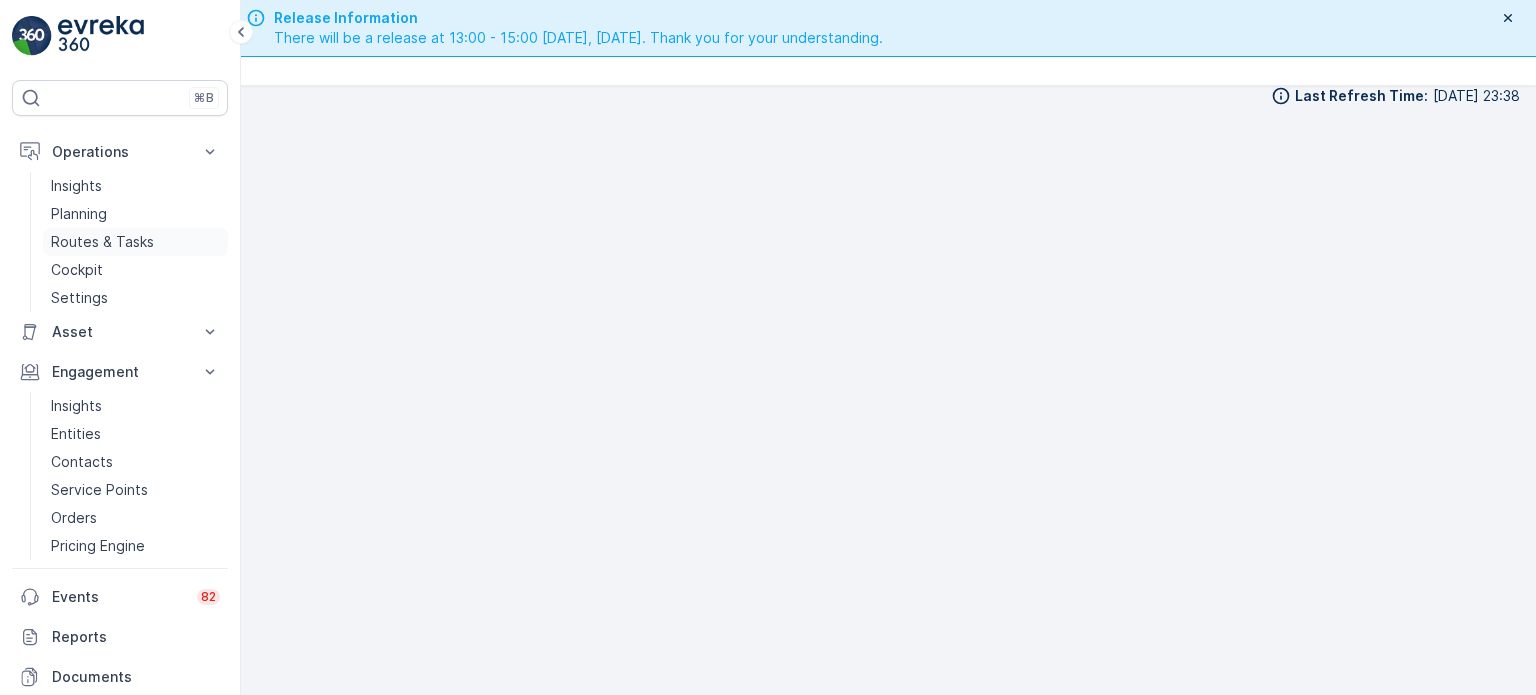 click on "Routes & Tasks" at bounding box center [102, 242] 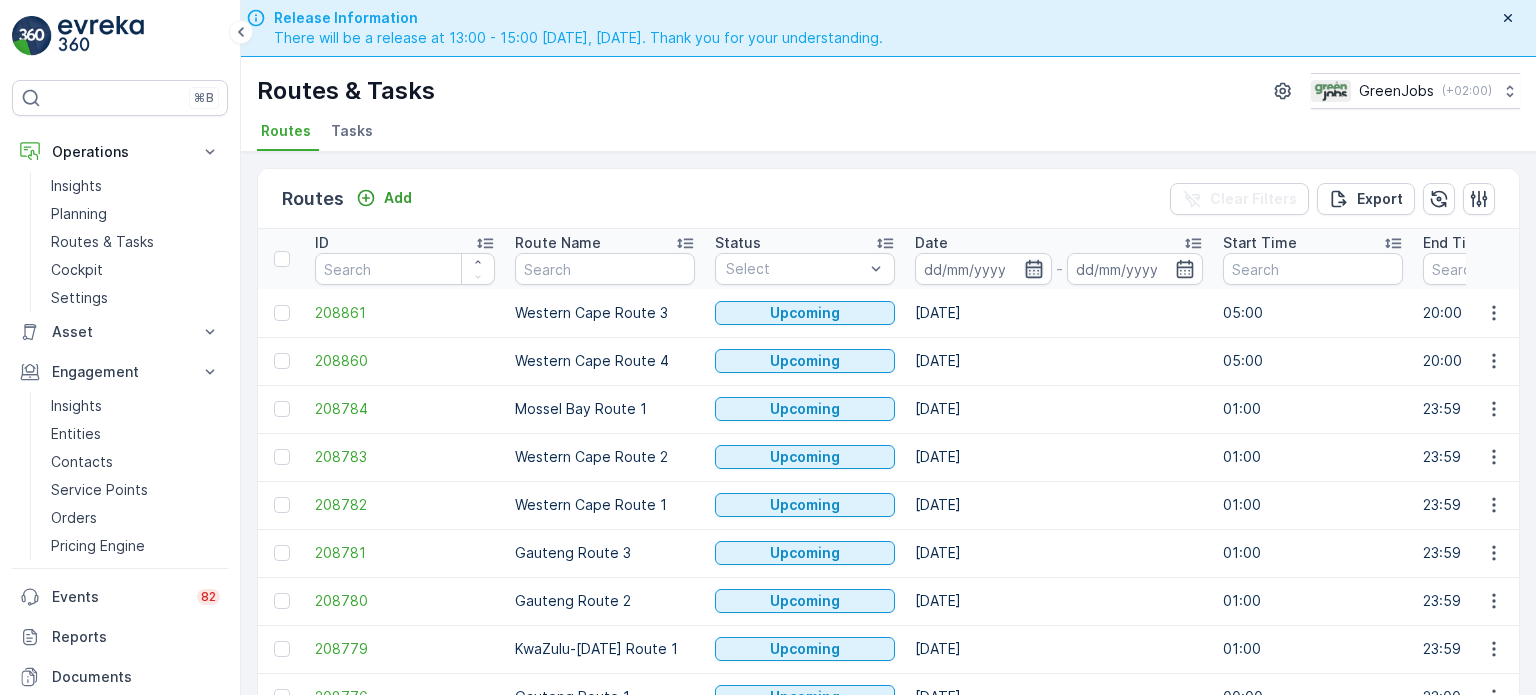 click 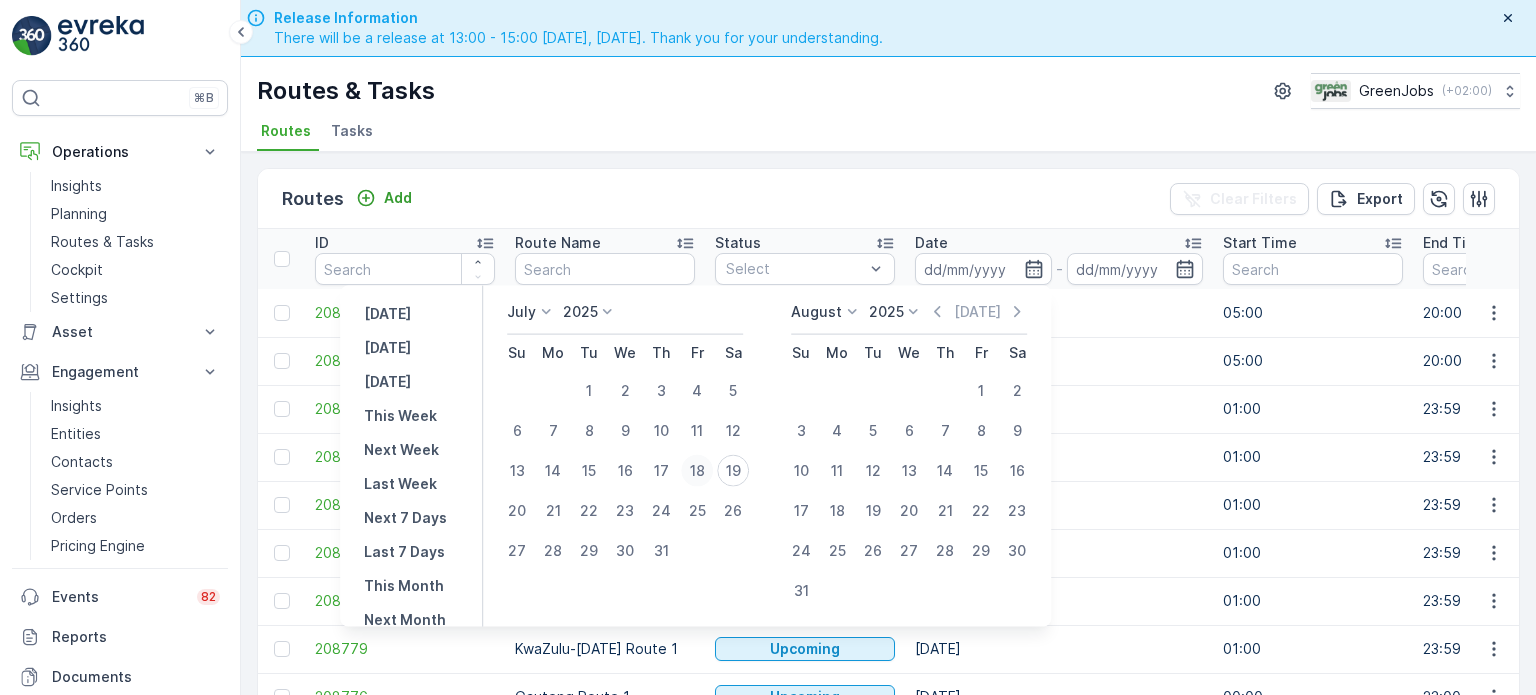 click on "18" at bounding box center [697, 471] 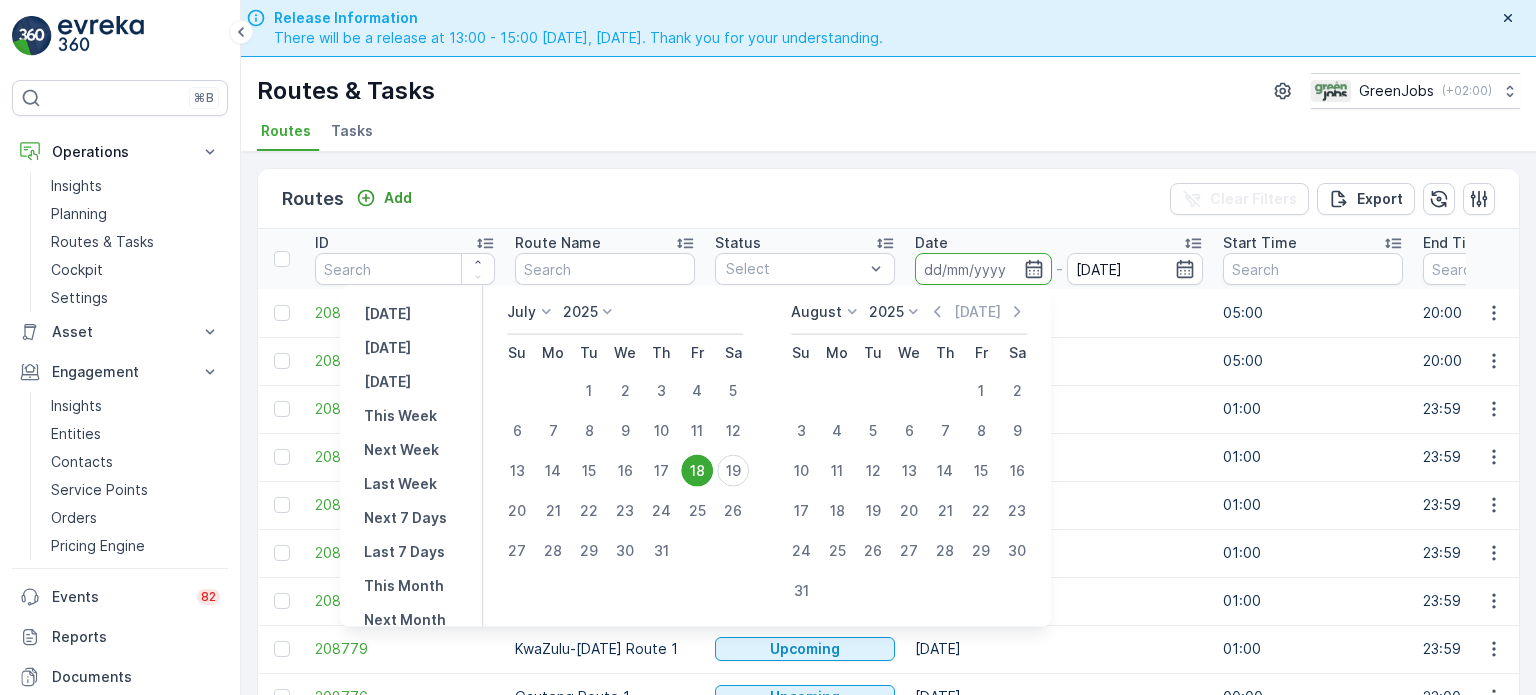 click on "18" at bounding box center [697, 471] 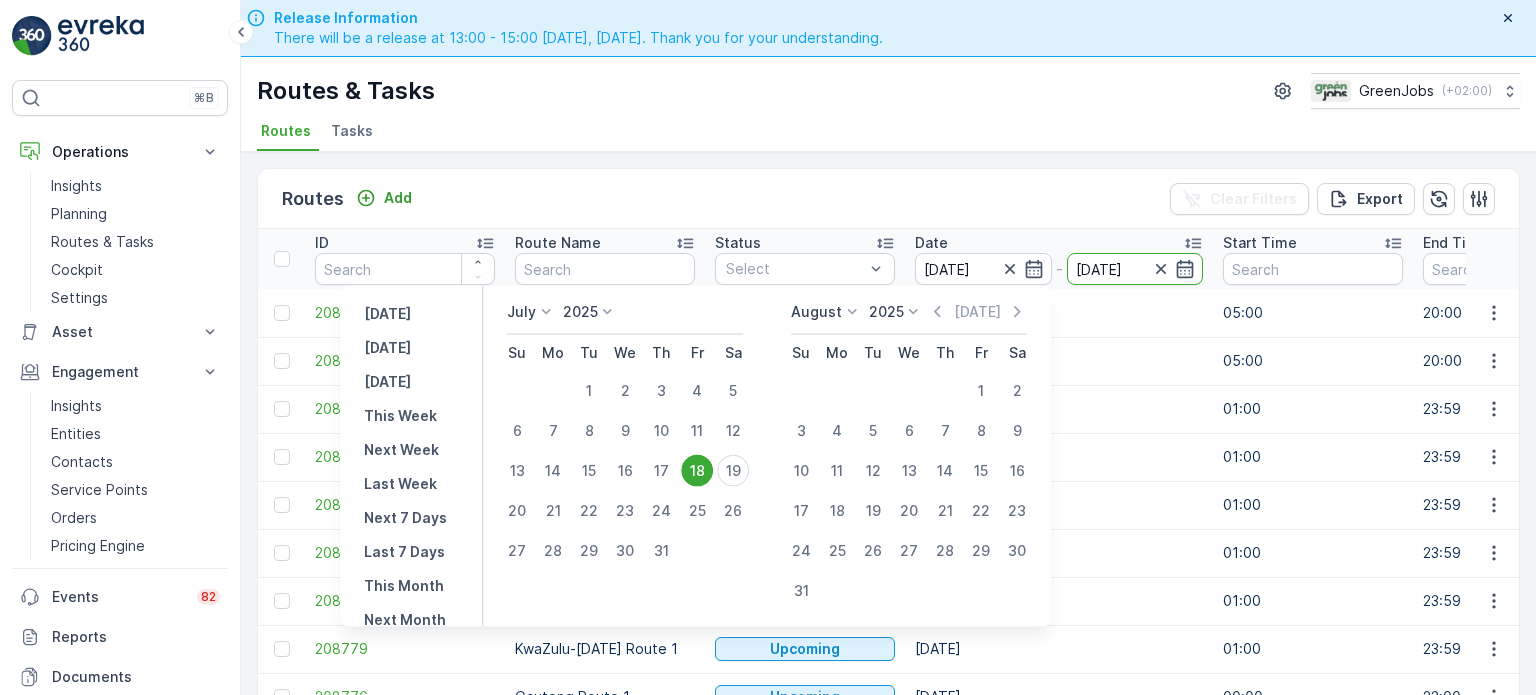 click on "18" at bounding box center [697, 471] 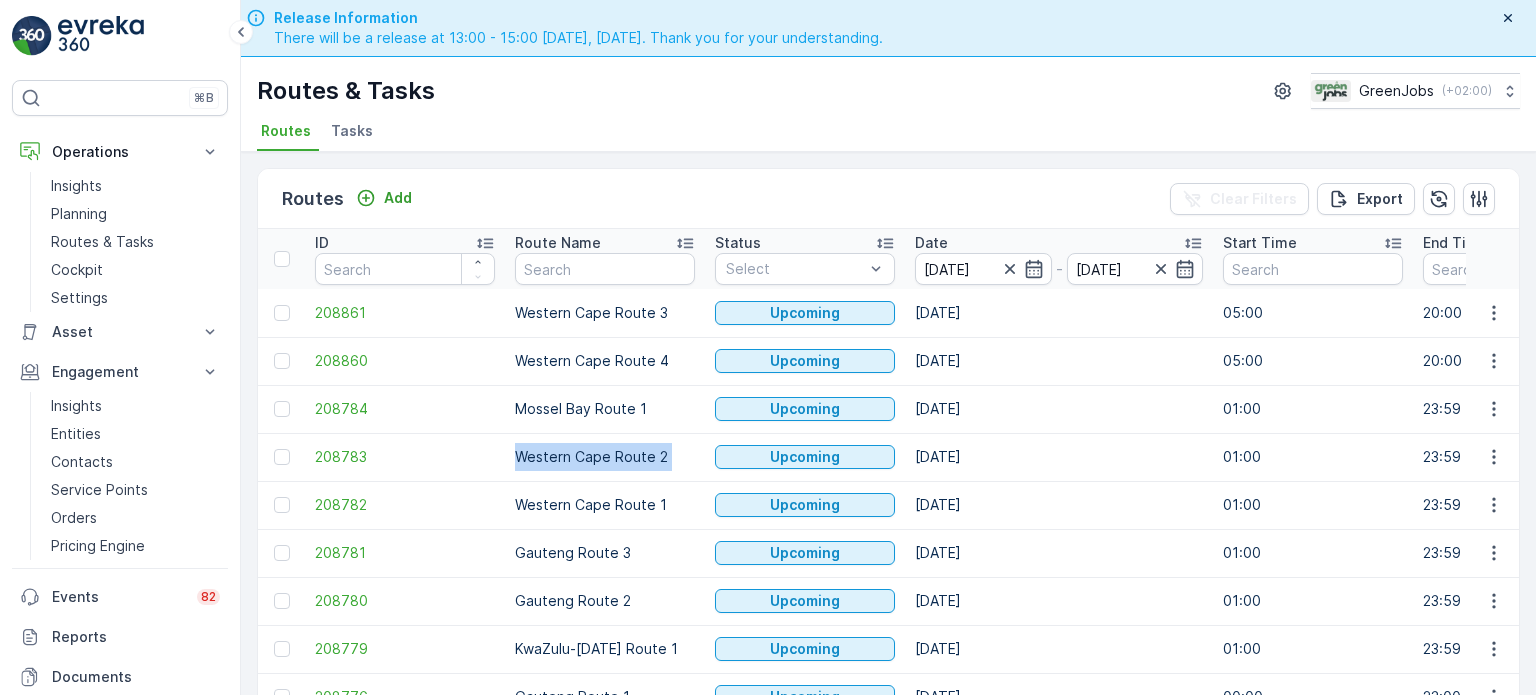 click on "Western Cape Route 2" at bounding box center (605, 457) 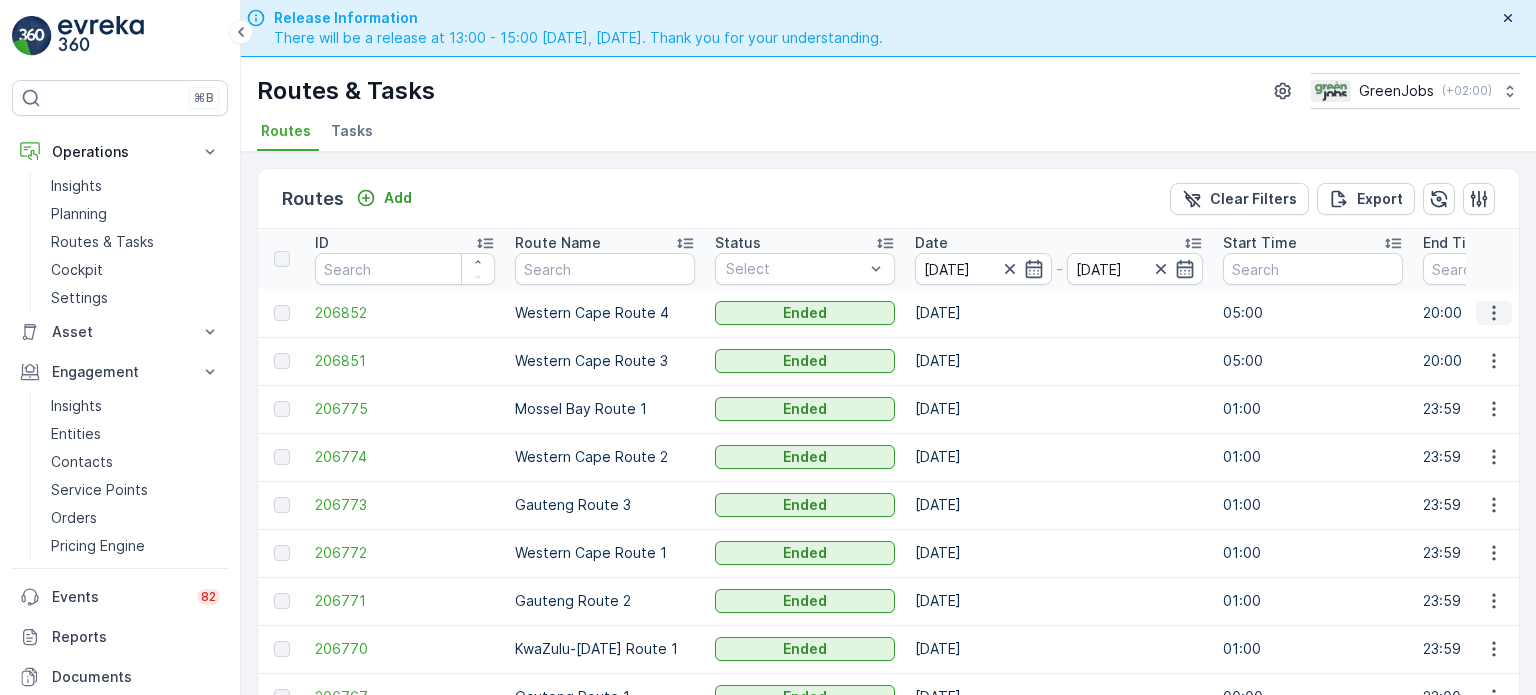 click 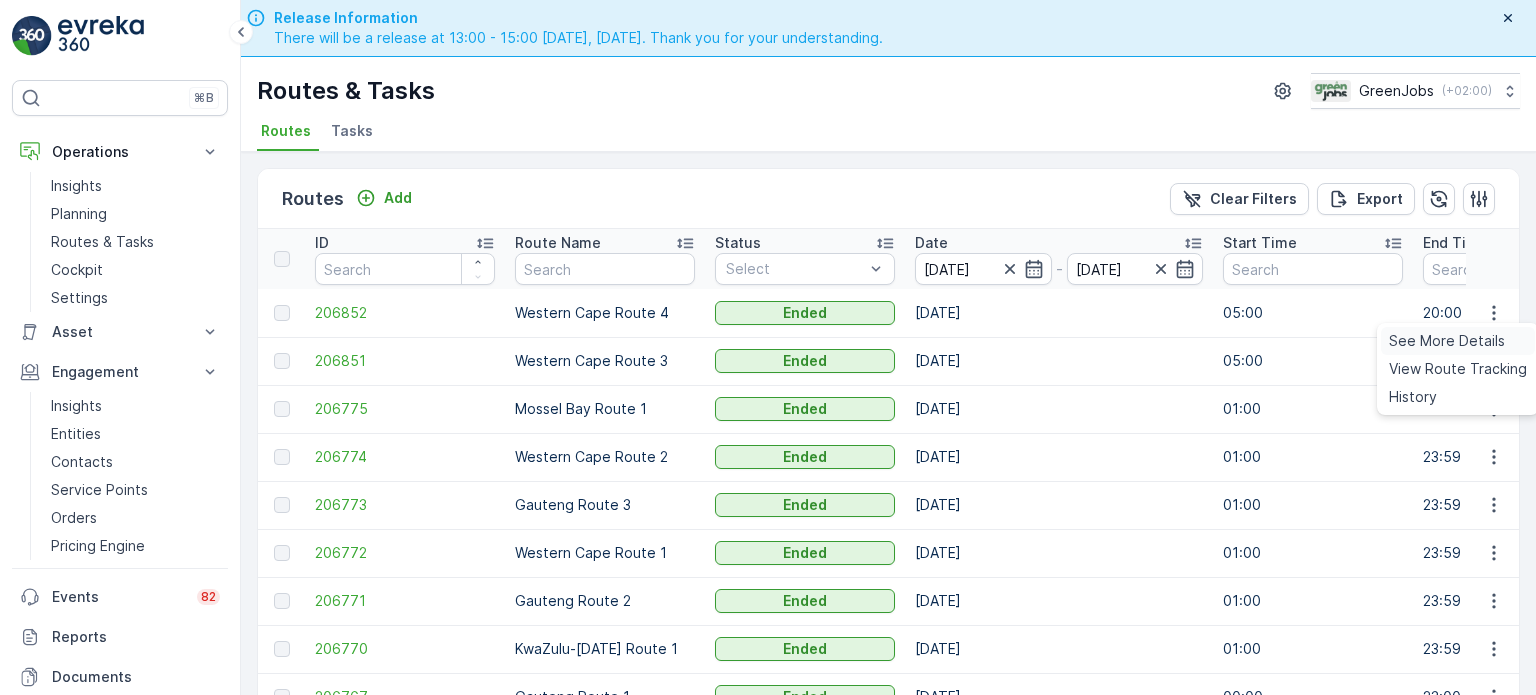 click on "See More Details" at bounding box center (1447, 341) 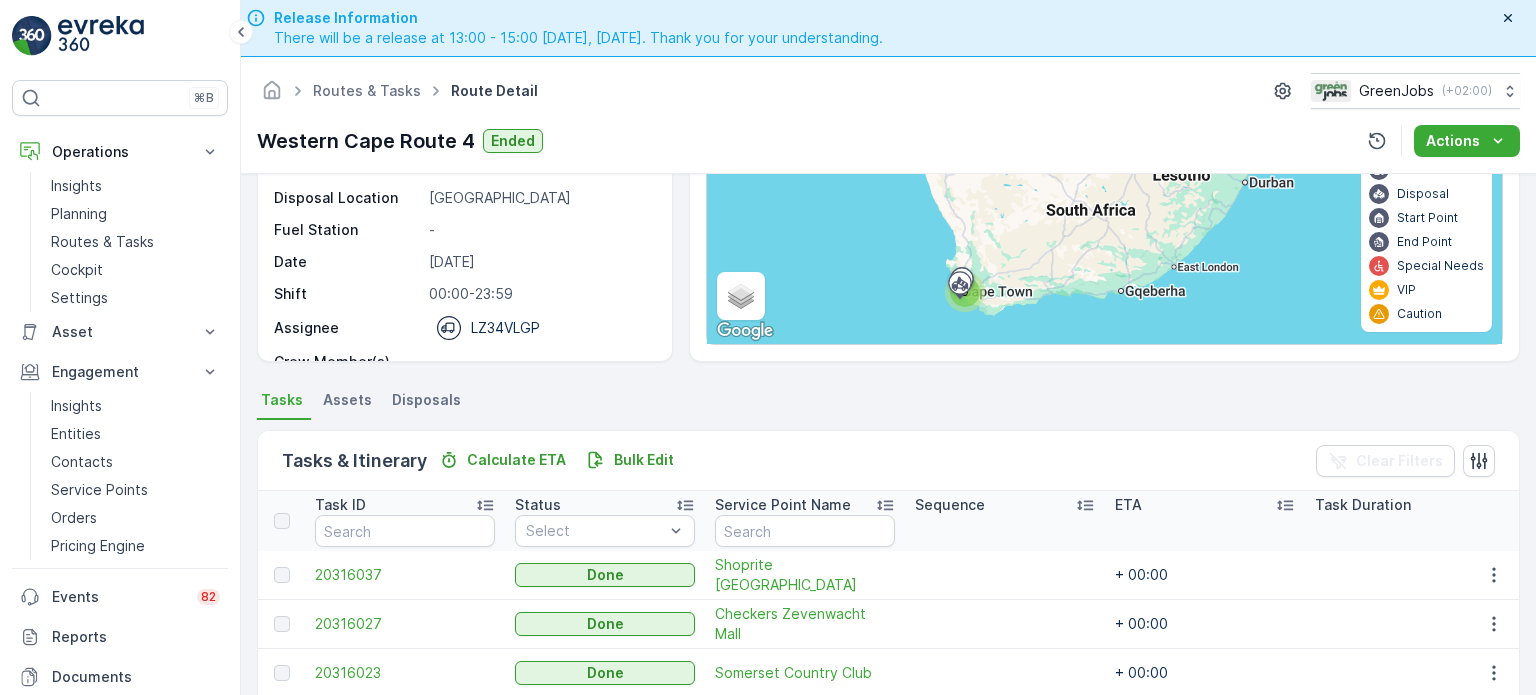 scroll, scrollTop: 236, scrollLeft: 0, axis: vertical 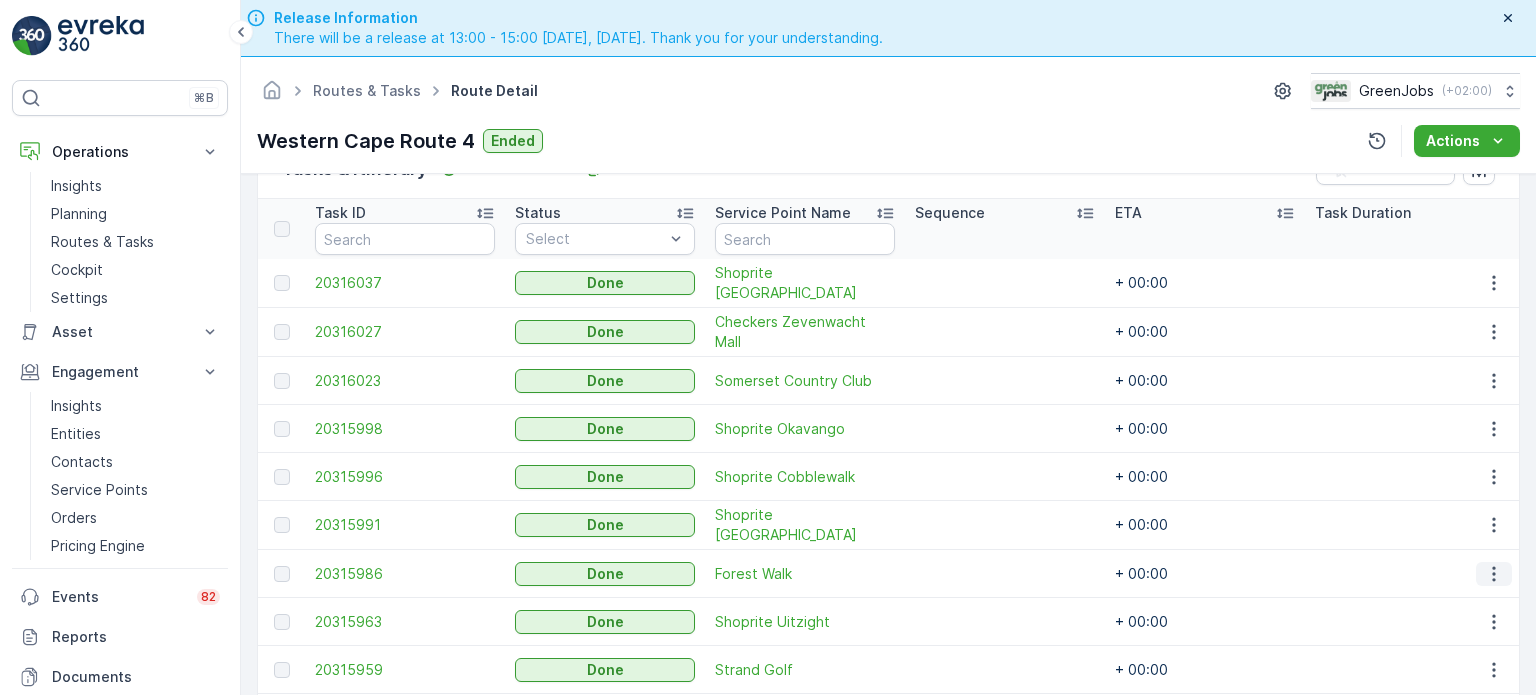 click 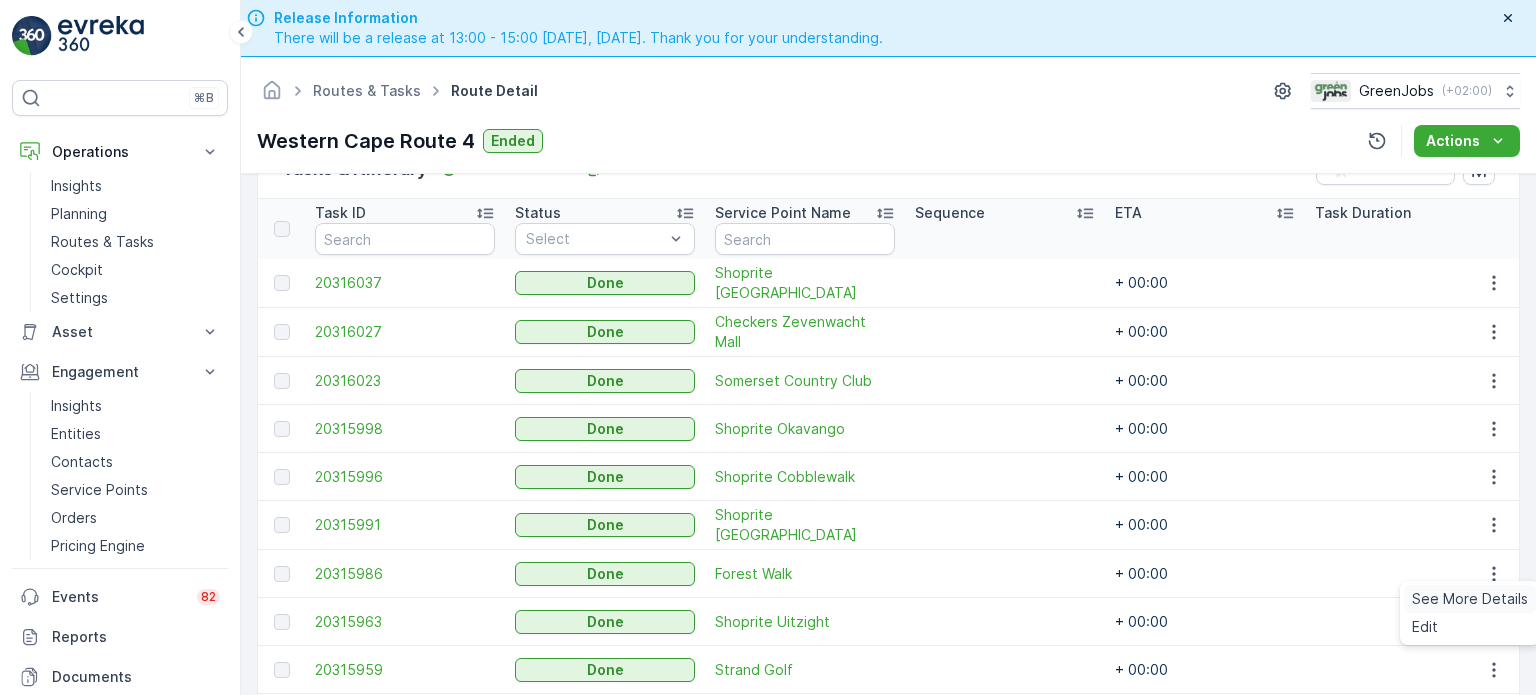 click on "See More Details" at bounding box center (1470, 599) 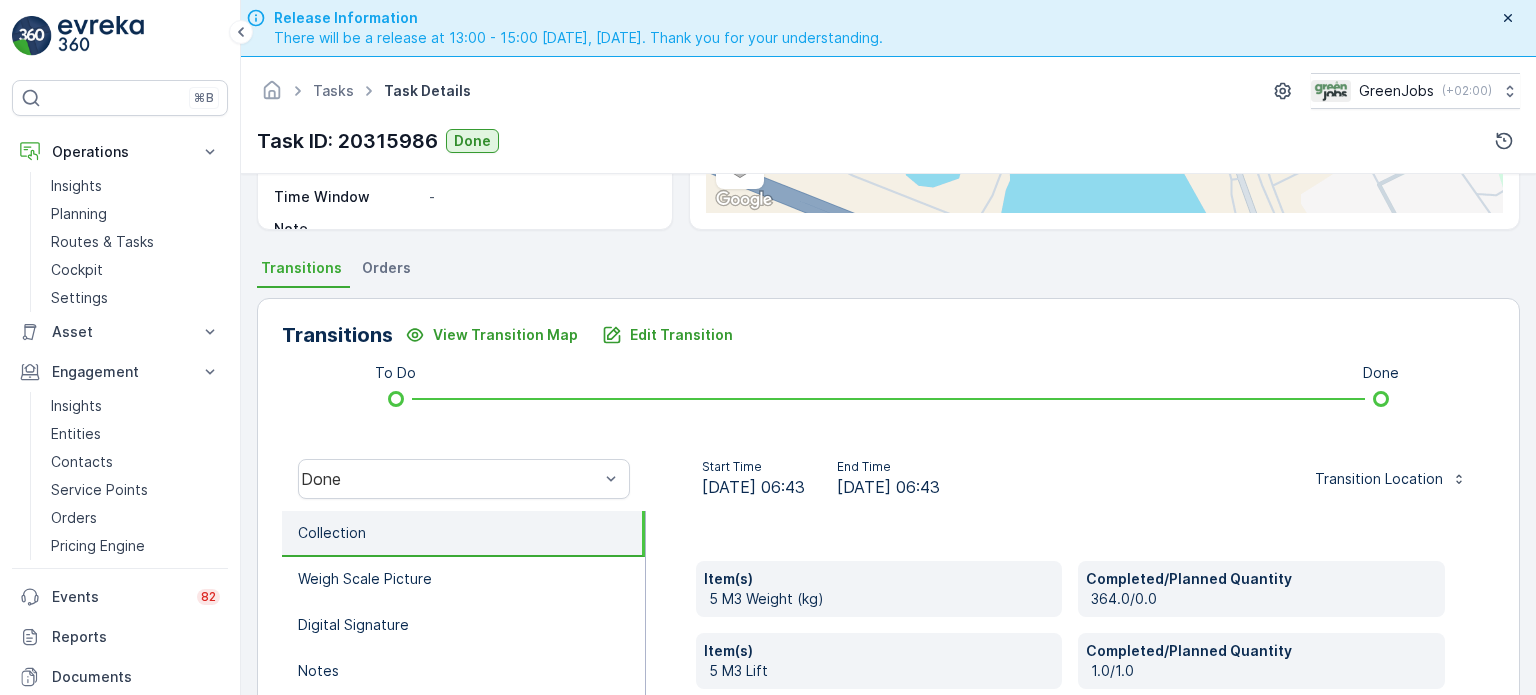 scroll, scrollTop: 364, scrollLeft: 0, axis: vertical 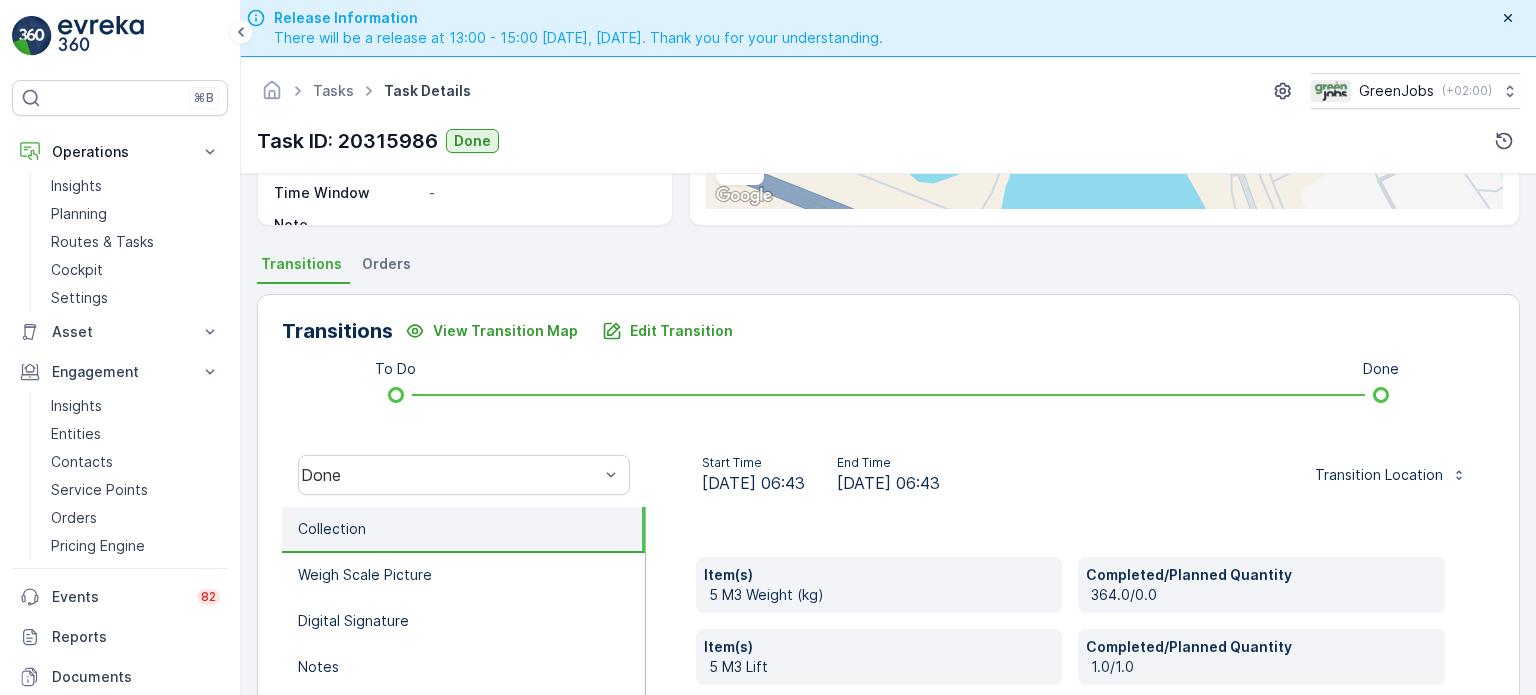 click on "Orders" at bounding box center [386, 264] 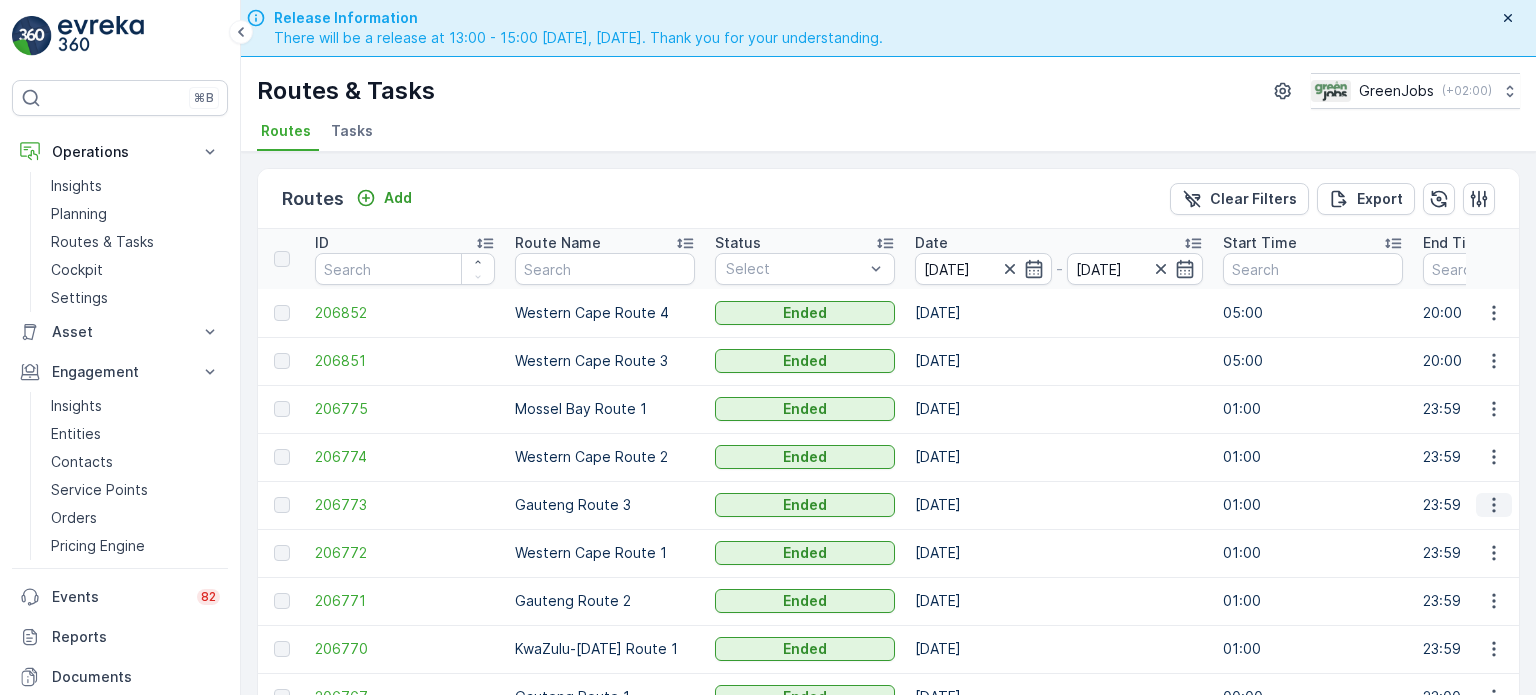 click 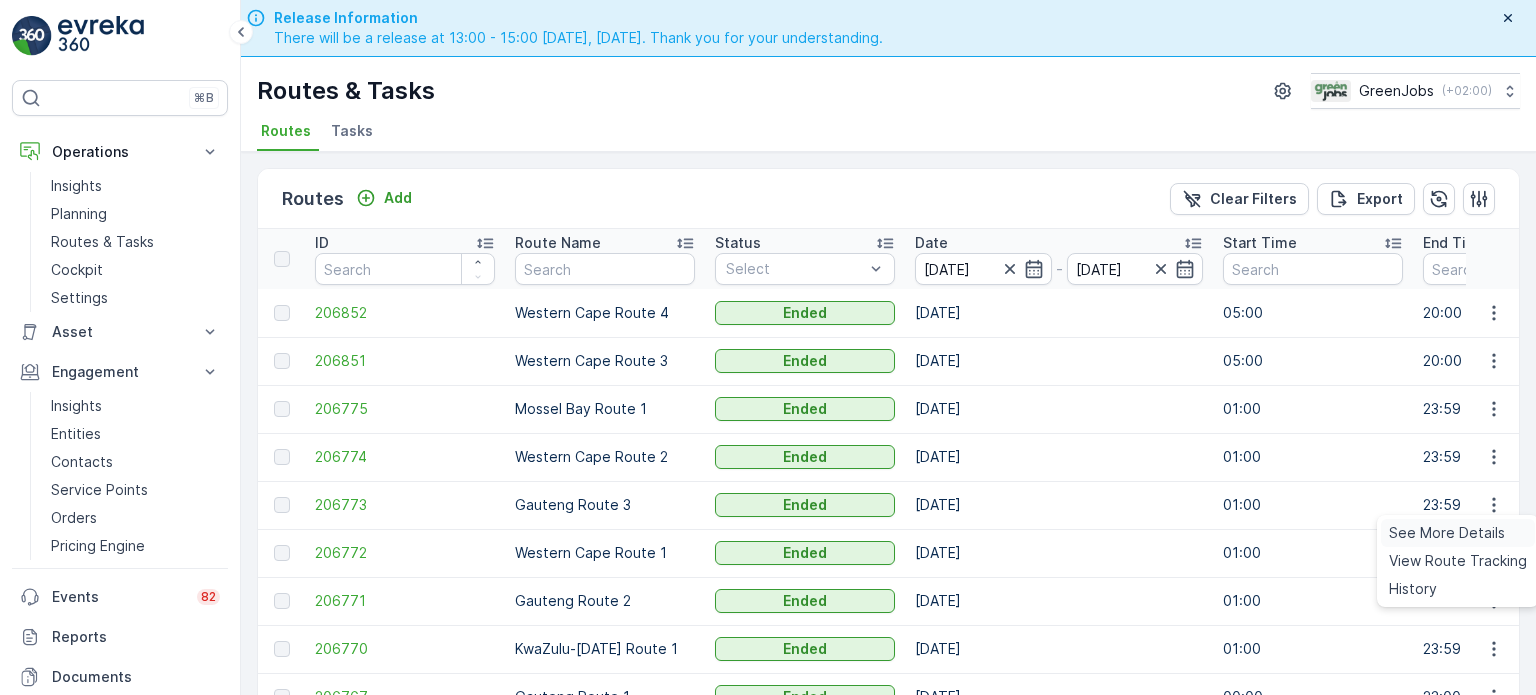 click on "See More Details" at bounding box center [1447, 533] 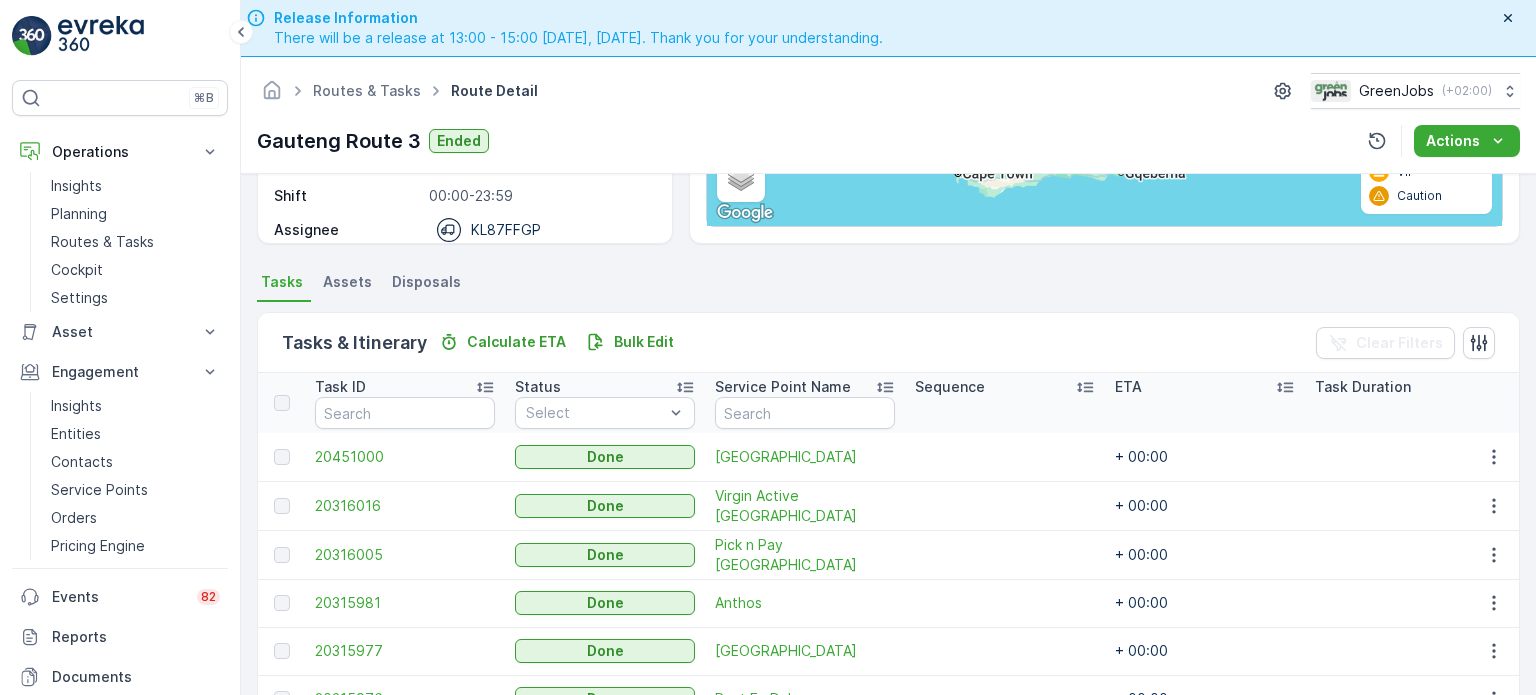 scroll, scrollTop: 352, scrollLeft: 0, axis: vertical 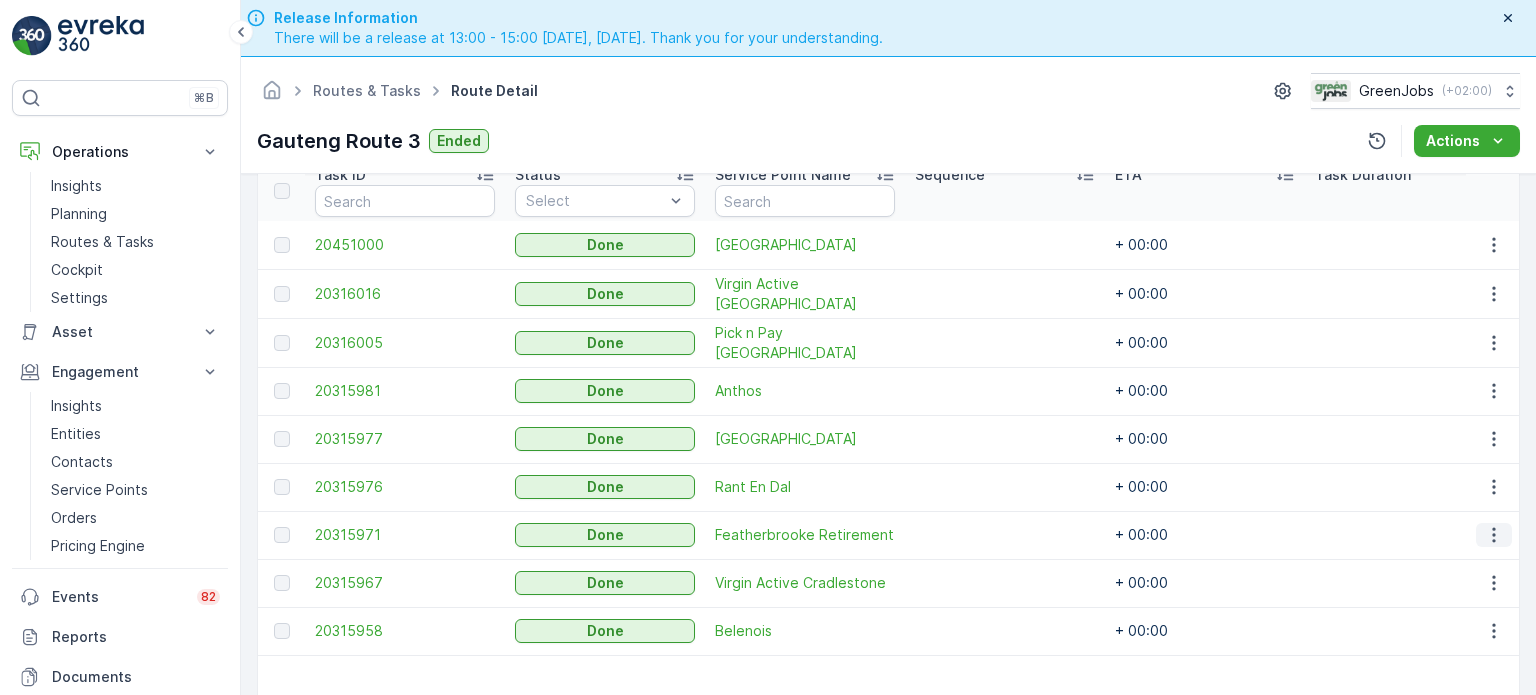 click 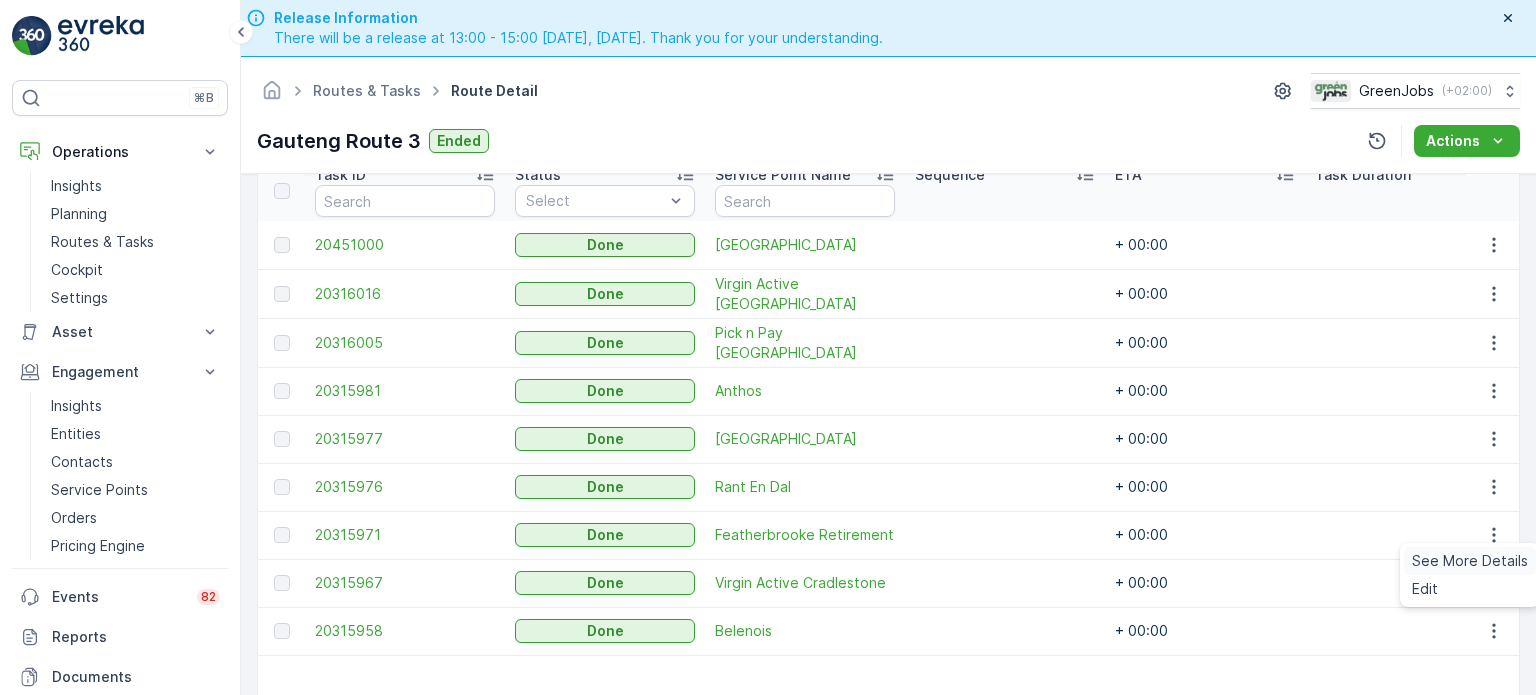 click on "See More Details" at bounding box center [1470, 561] 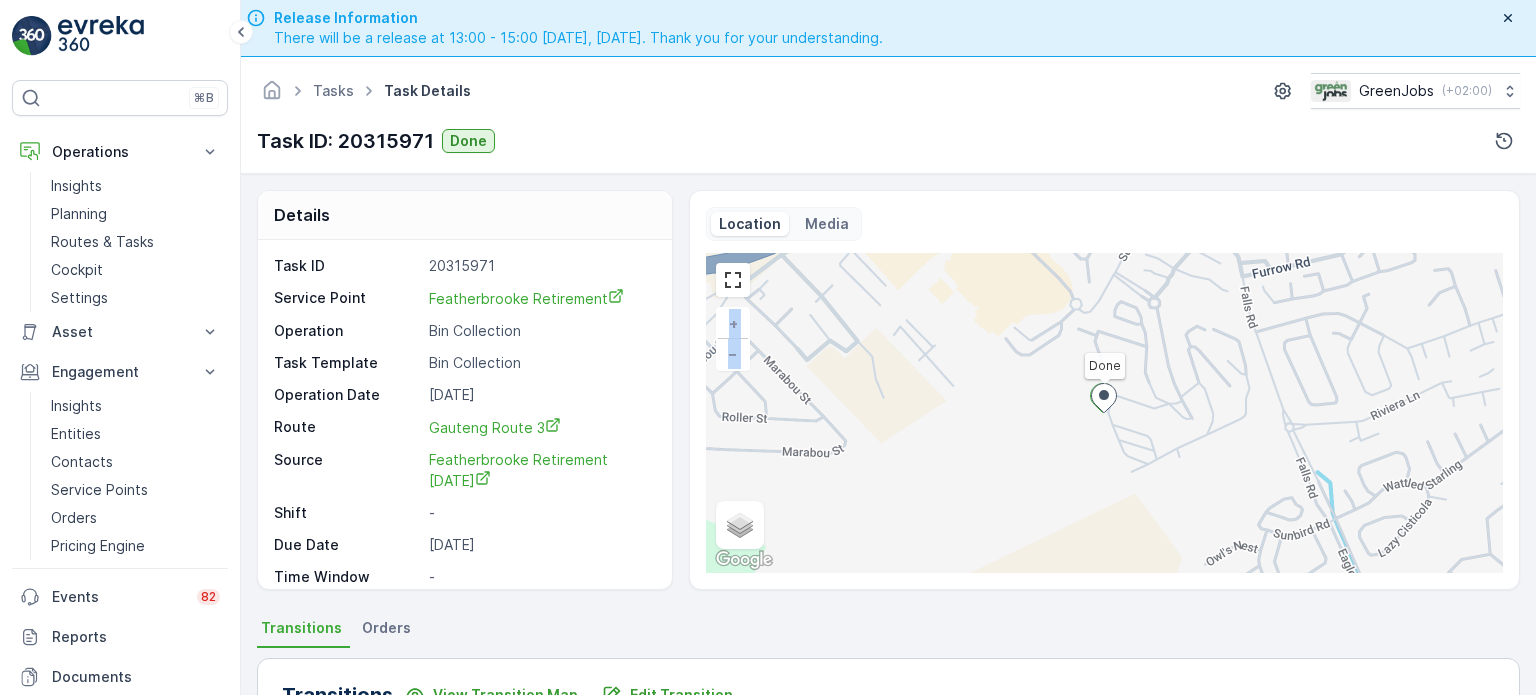 drag, startPoint x: 1530, startPoint y: 384, endPoint x: 1535, endPoint y: 590, distance: 206.06067 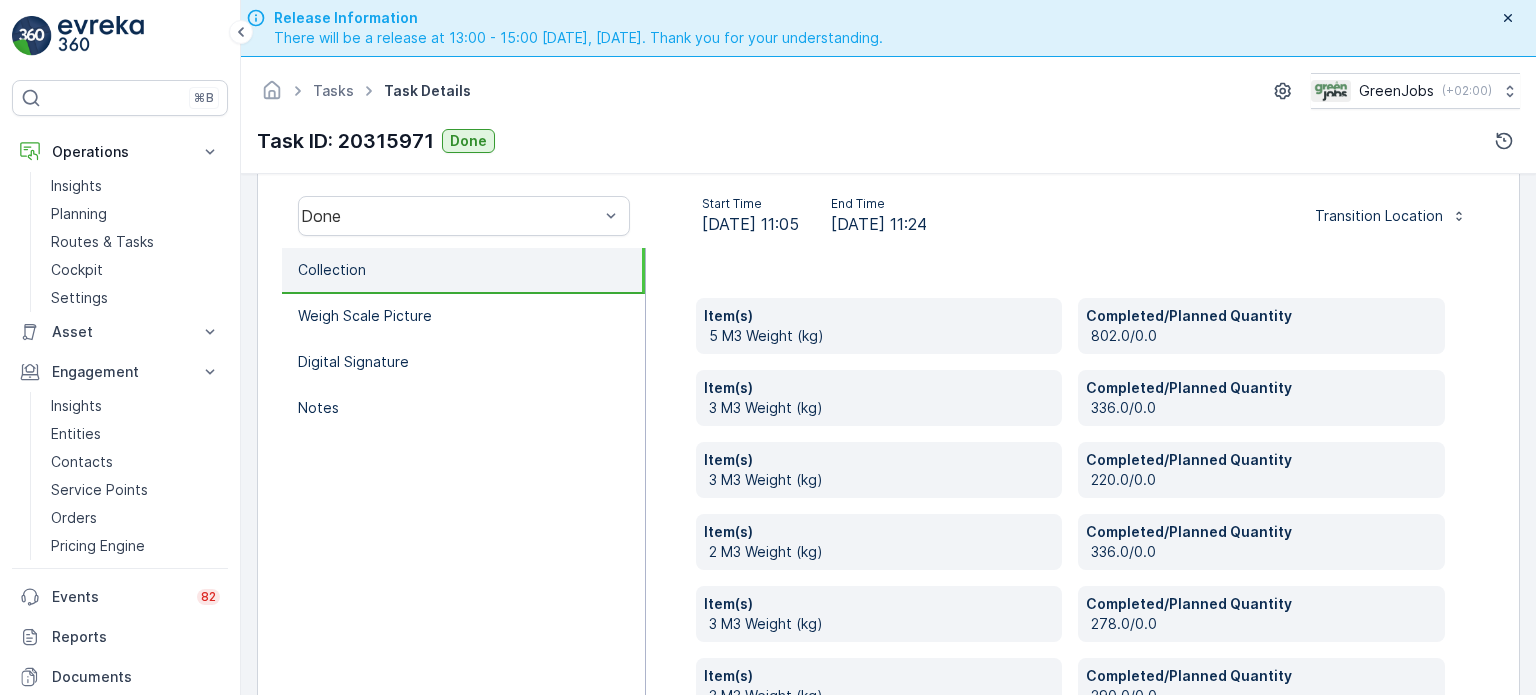 scroll, scrollTop: 628, scrollLeft: 0, axis: vertical 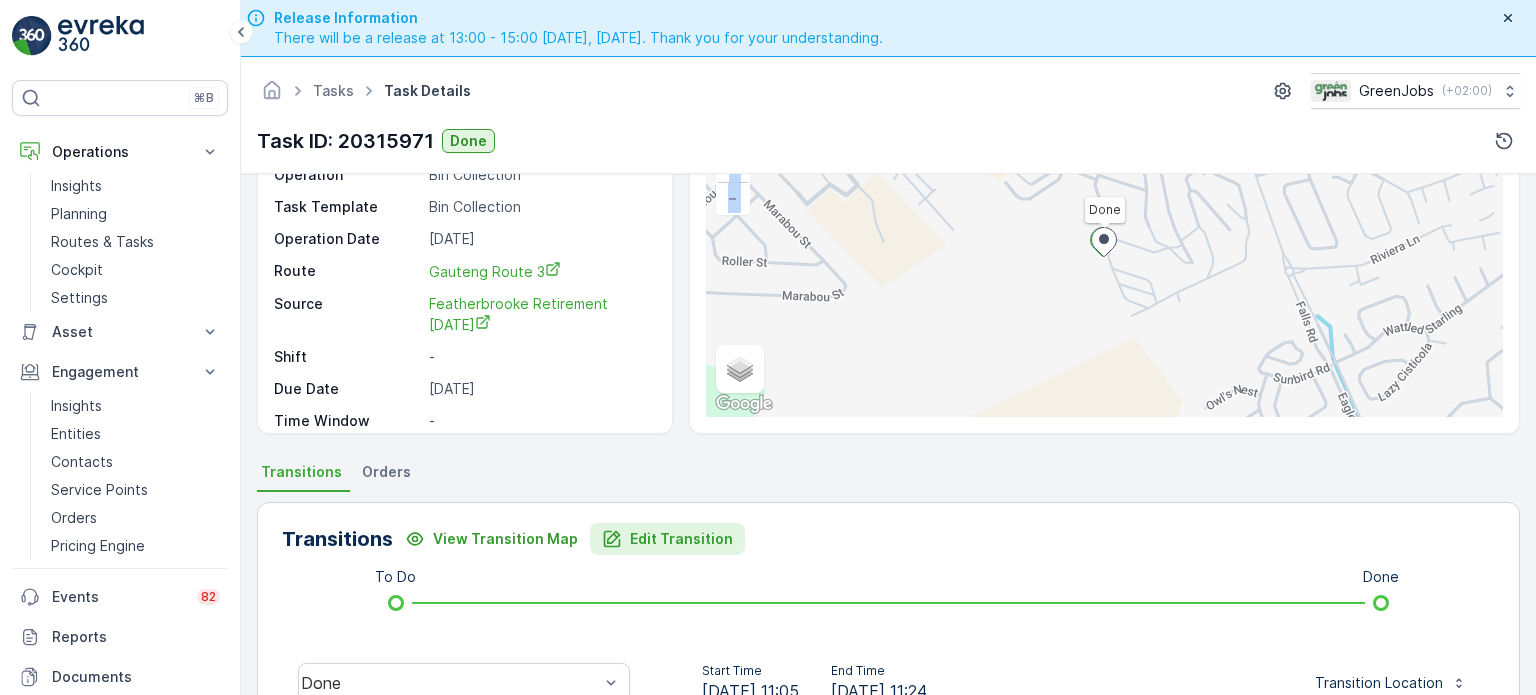 click on "Edit Transition" at bounding box center (681, 539) 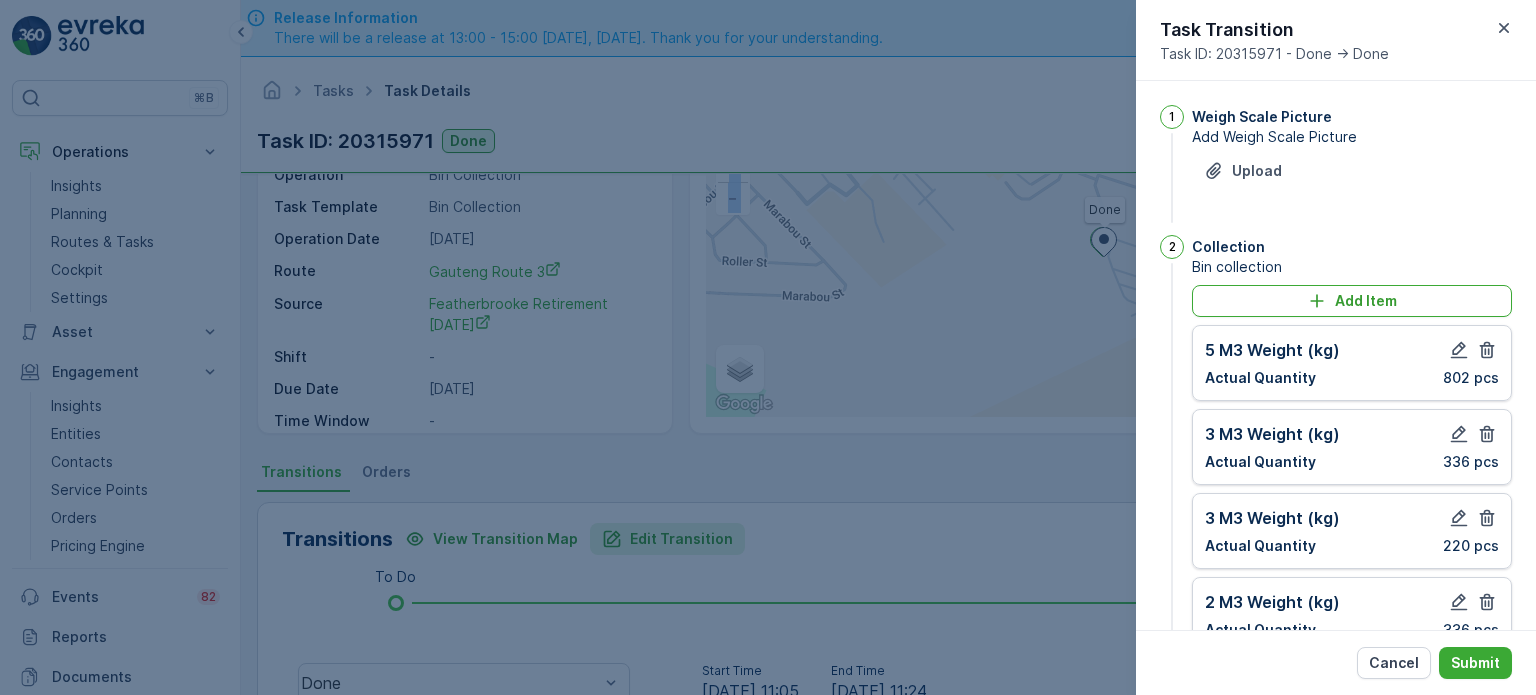 scroll, scrollTop: 846, scrollLeft: 0, axis: vertical 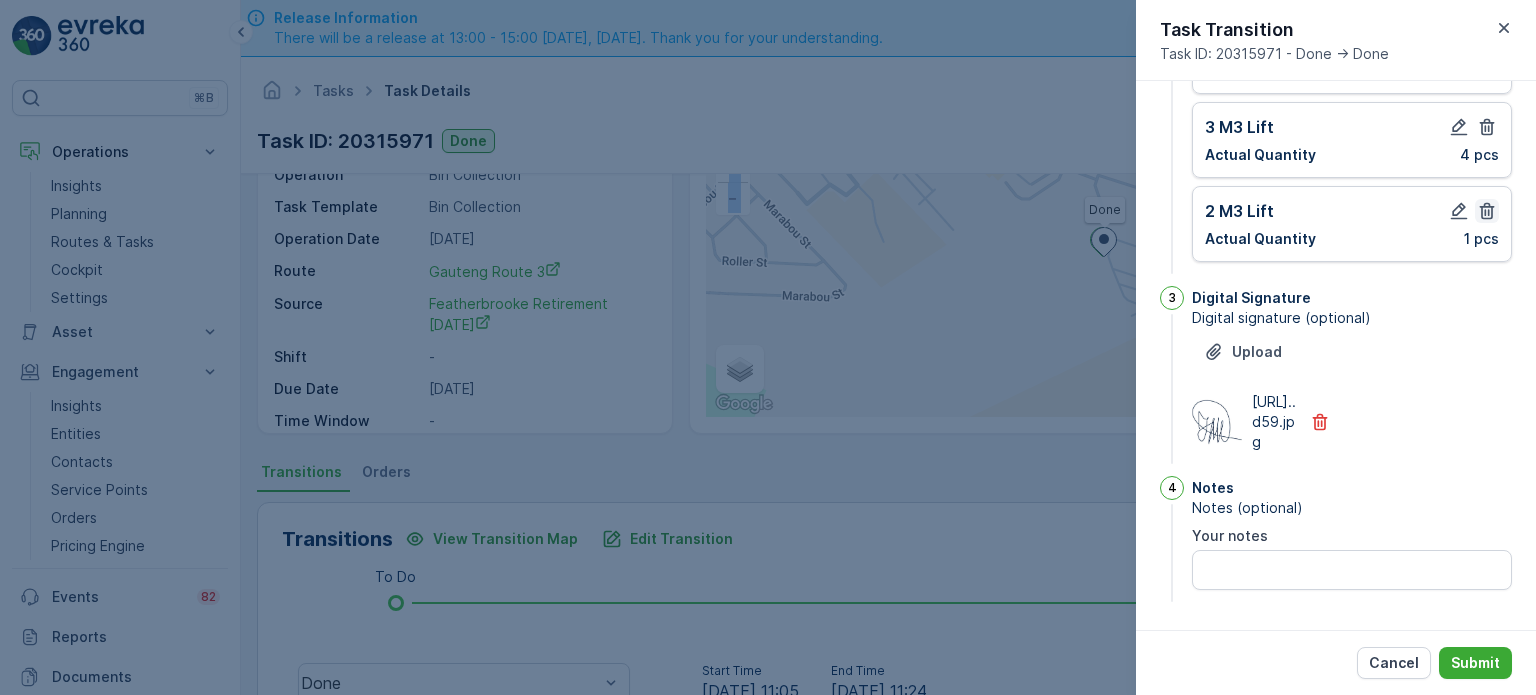 click 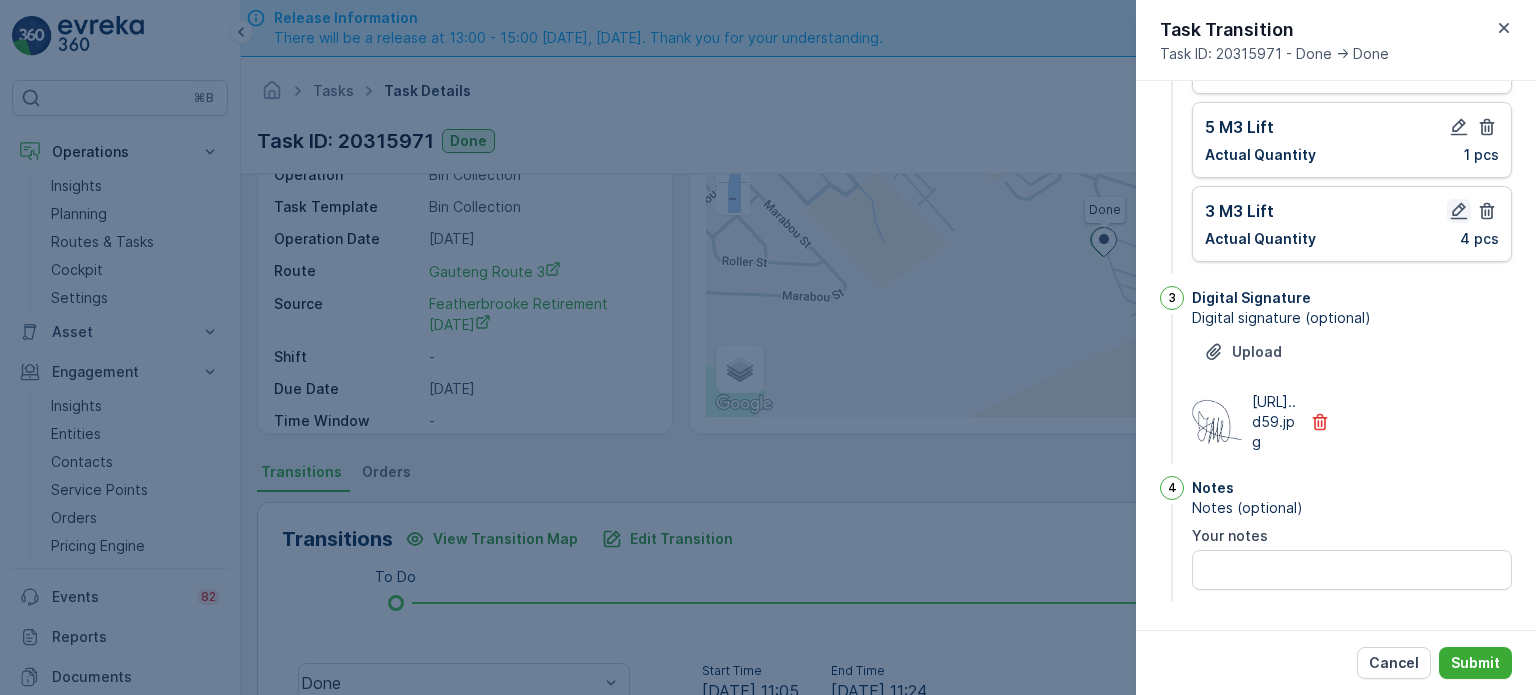 click at bounding box center (1459, 211) 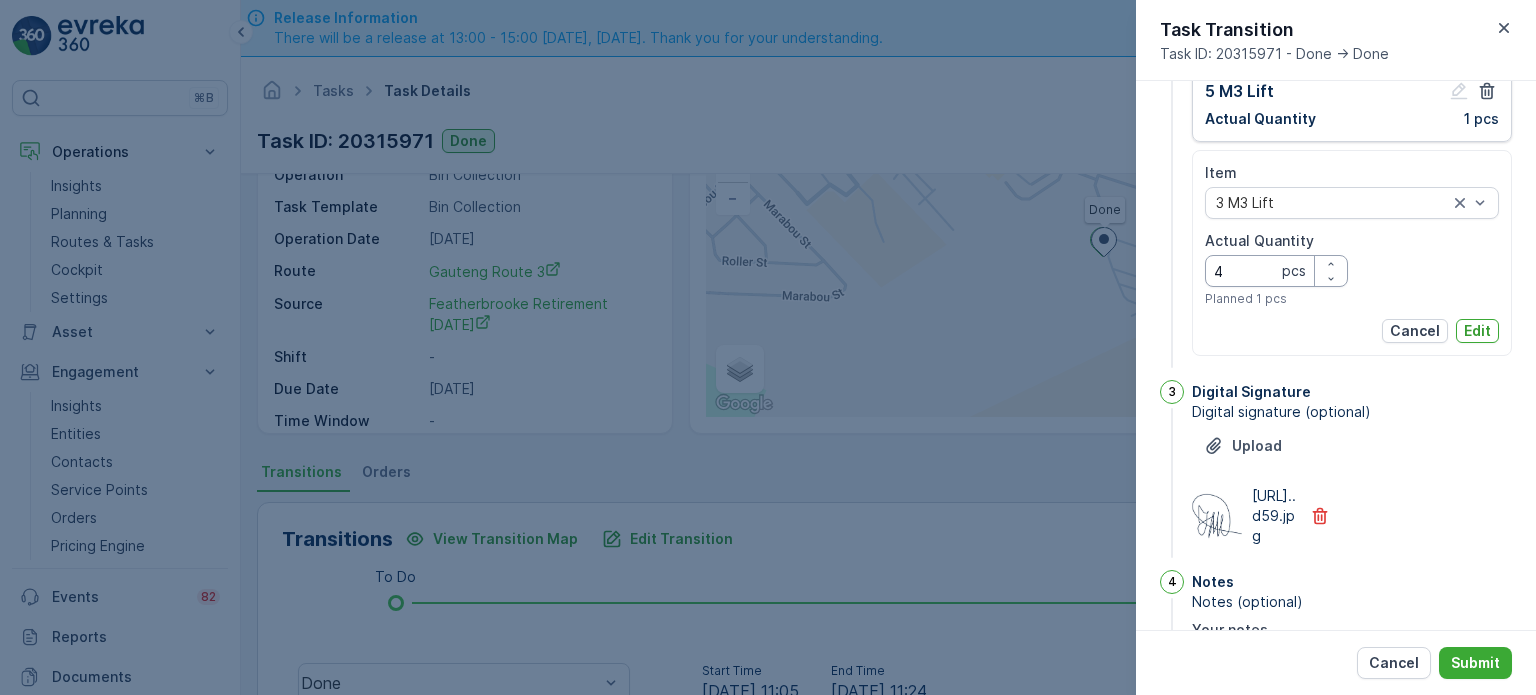 click on "4" at bounding box center [1276, 271] 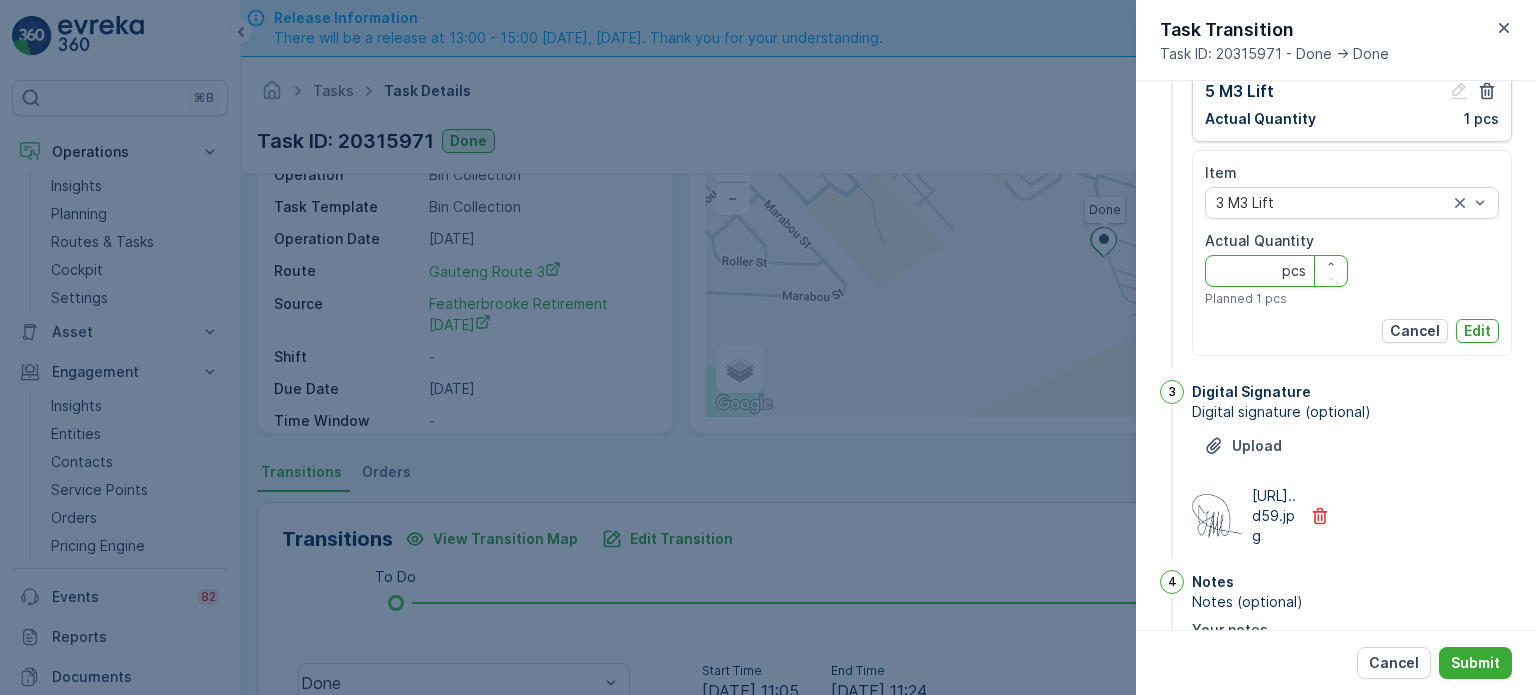 type on "8" 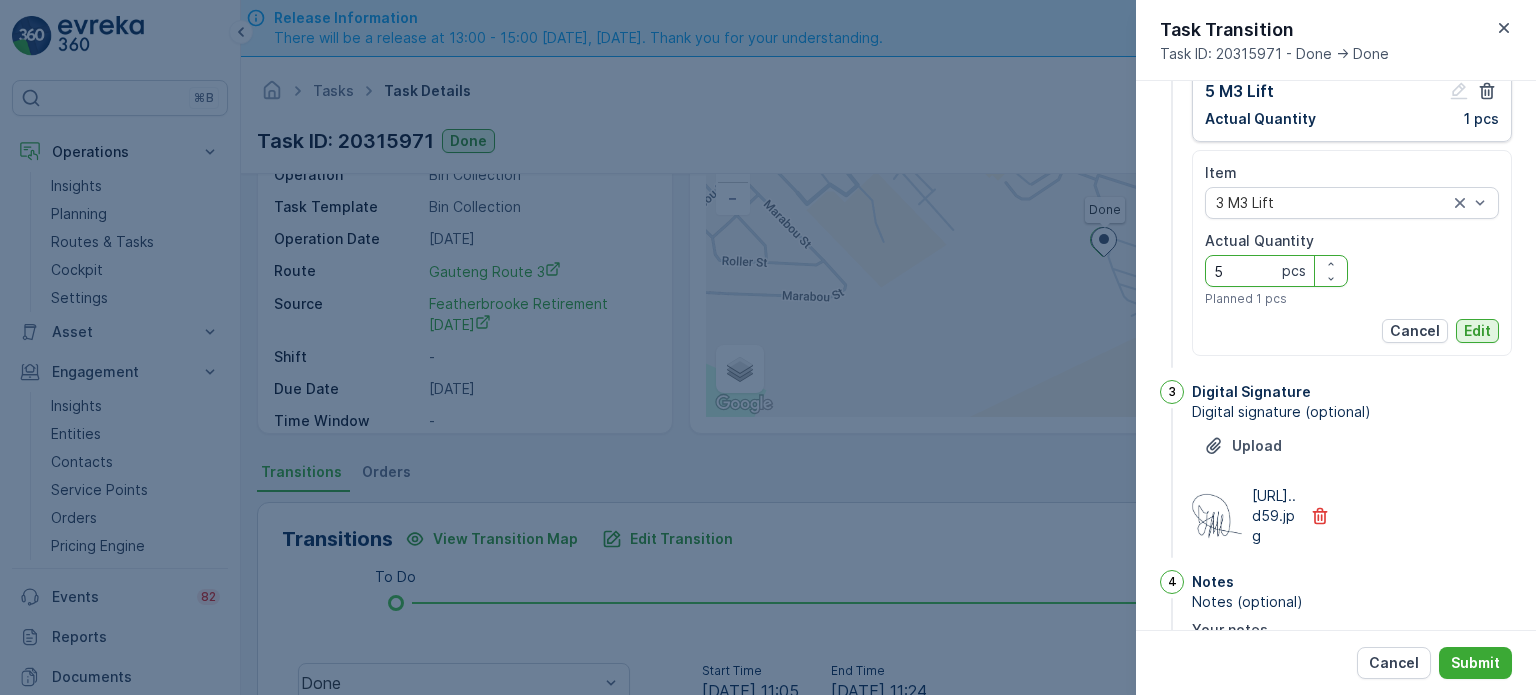 type on "5" 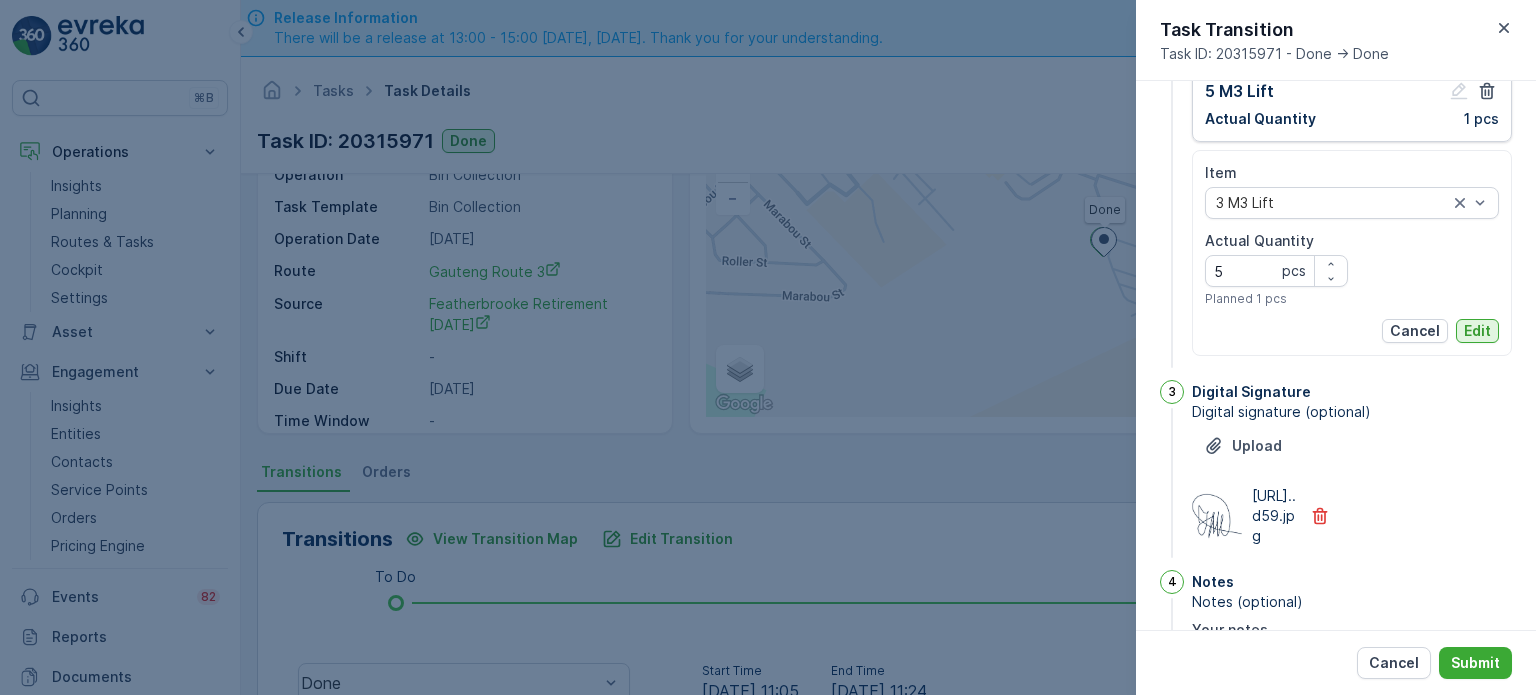 click on "Edit" at bounding box center [1477, 331] 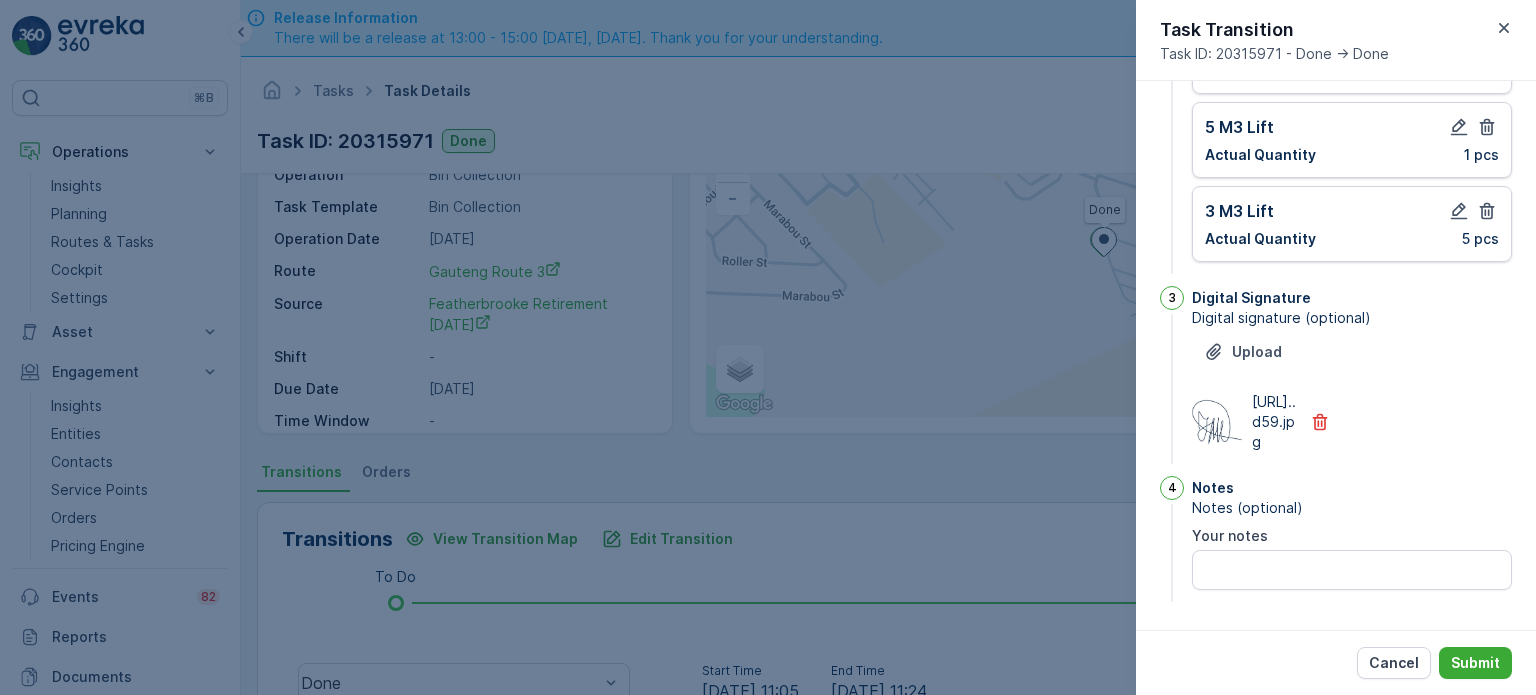 scroll, scrollTop: 282, scrollLeft: 0, axis: vertical 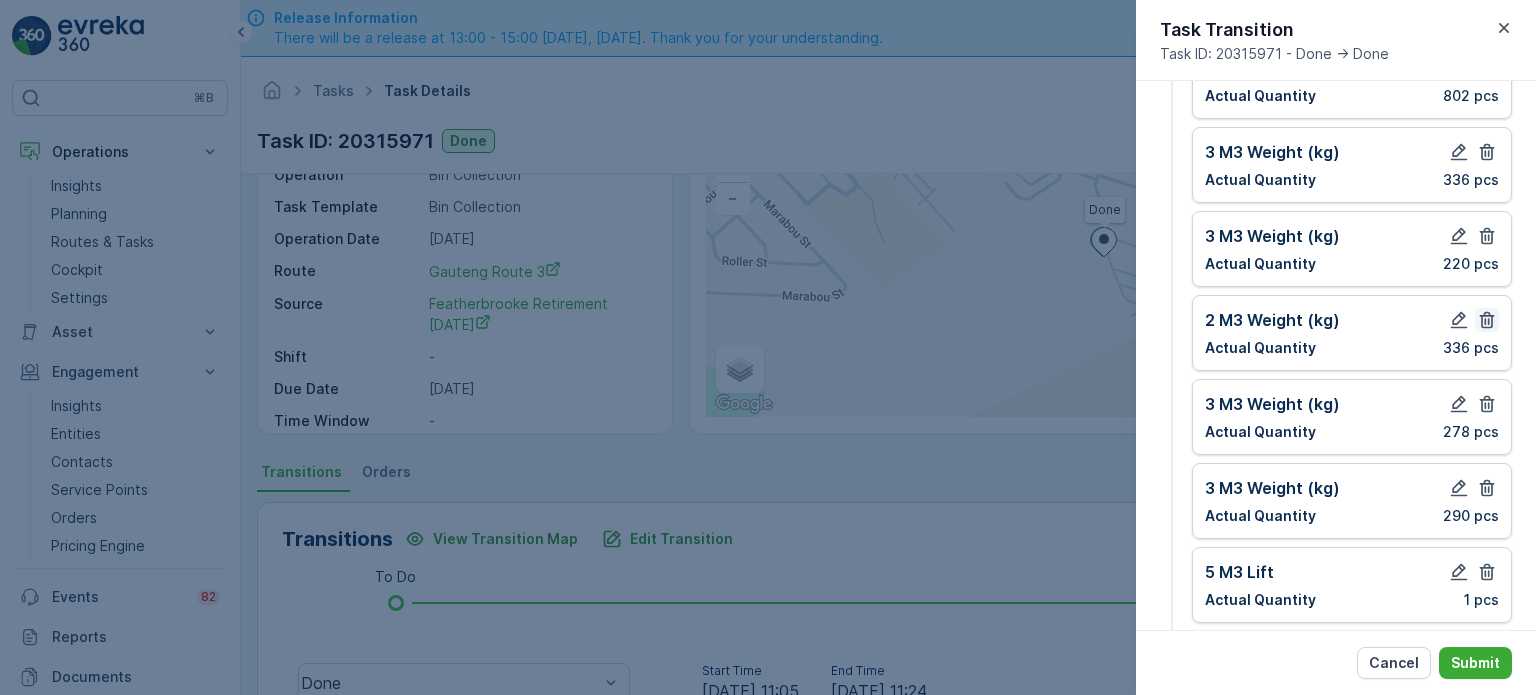 click 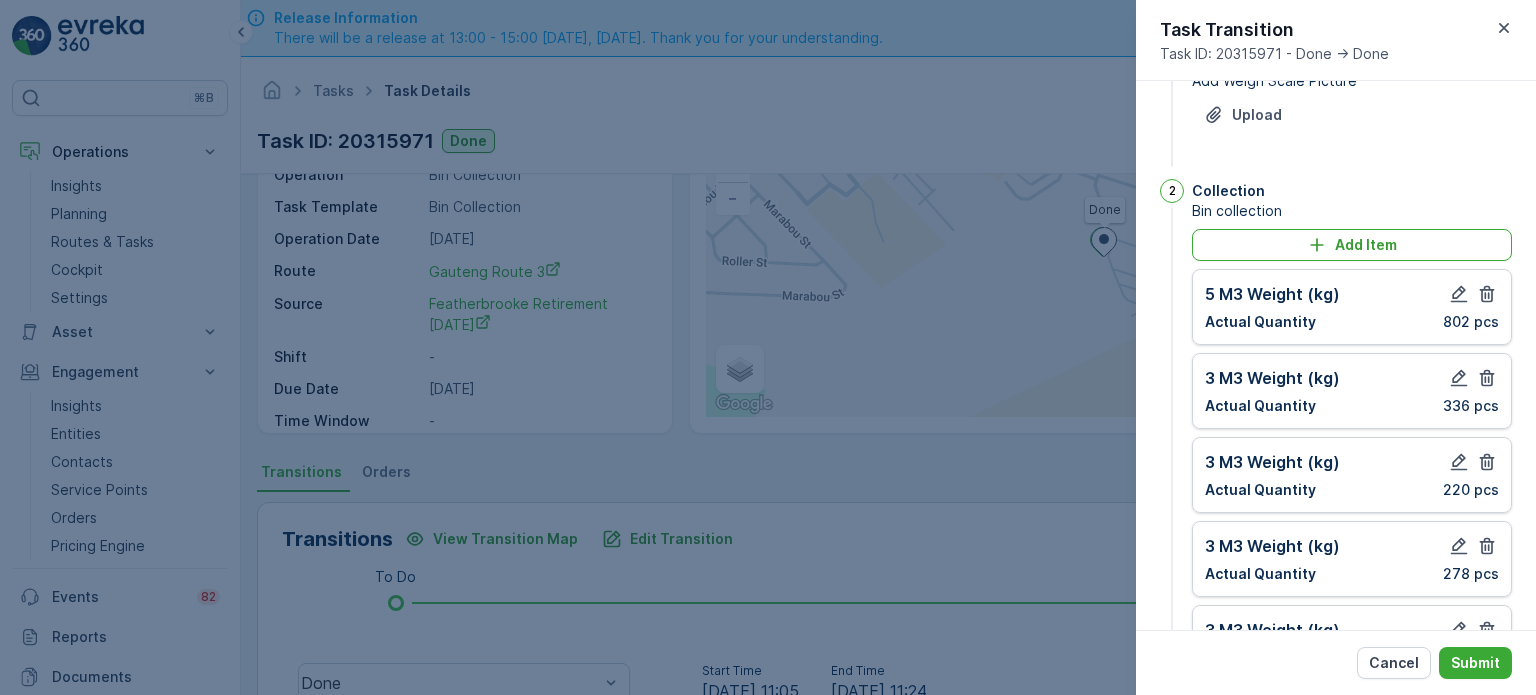 scroll, scrollTop: 50, scrollLeft: 0, axis: vertical 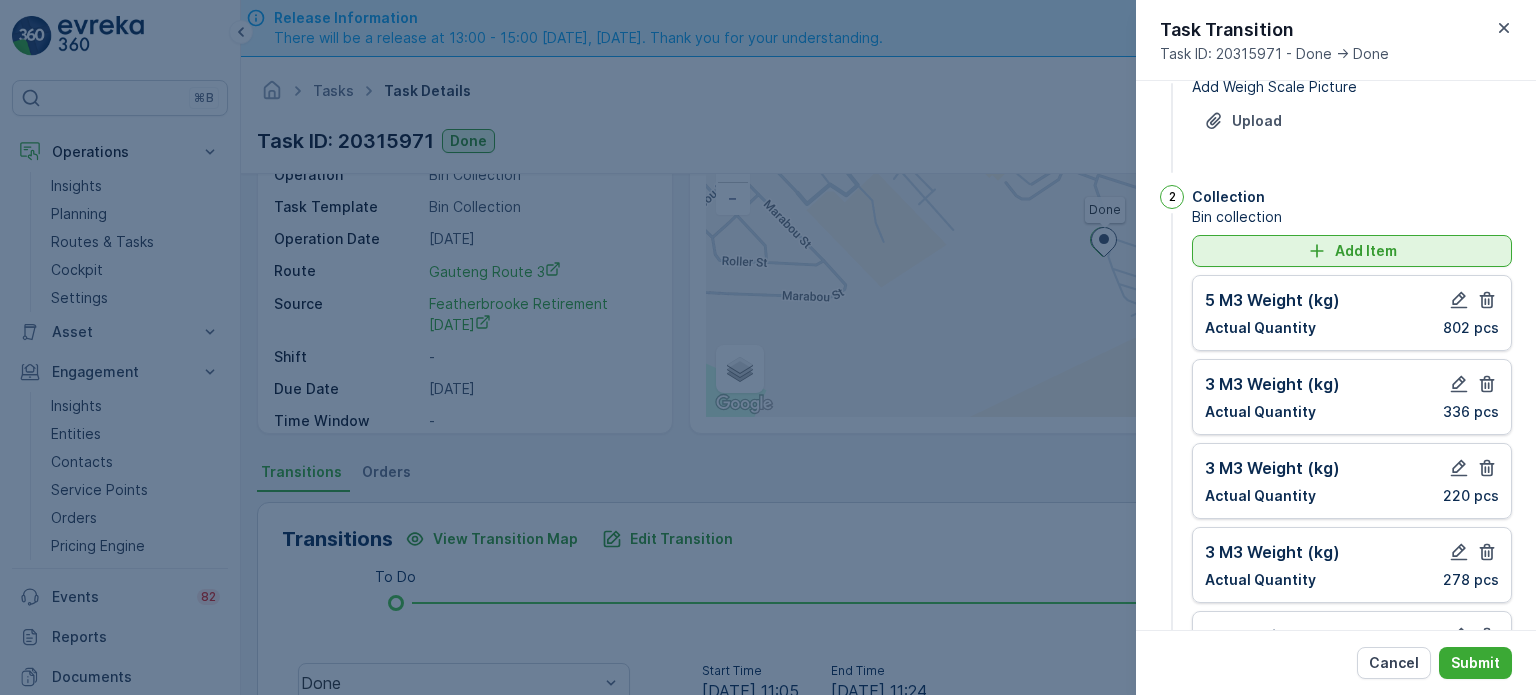click on "Add Item" at bounding box center [1366, 251] 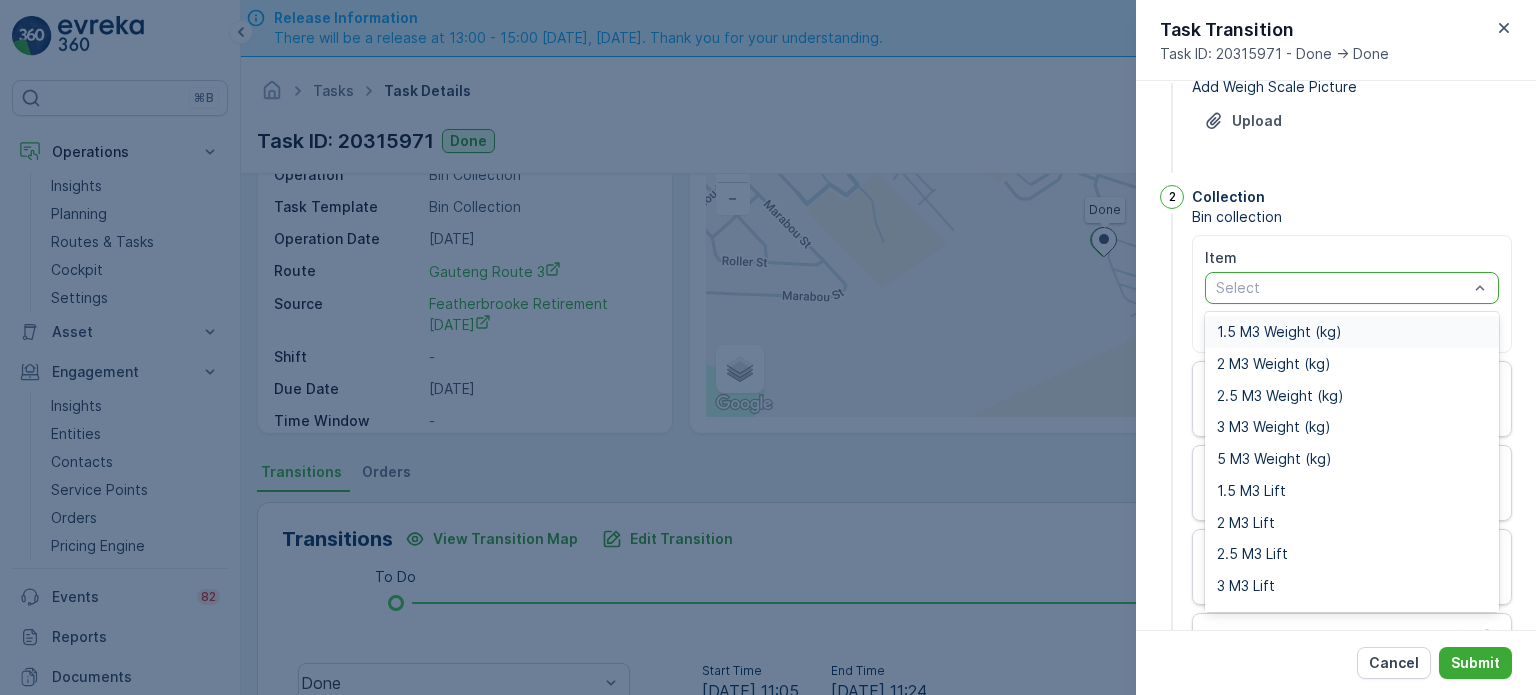 click at bounding box center [1342, 288] 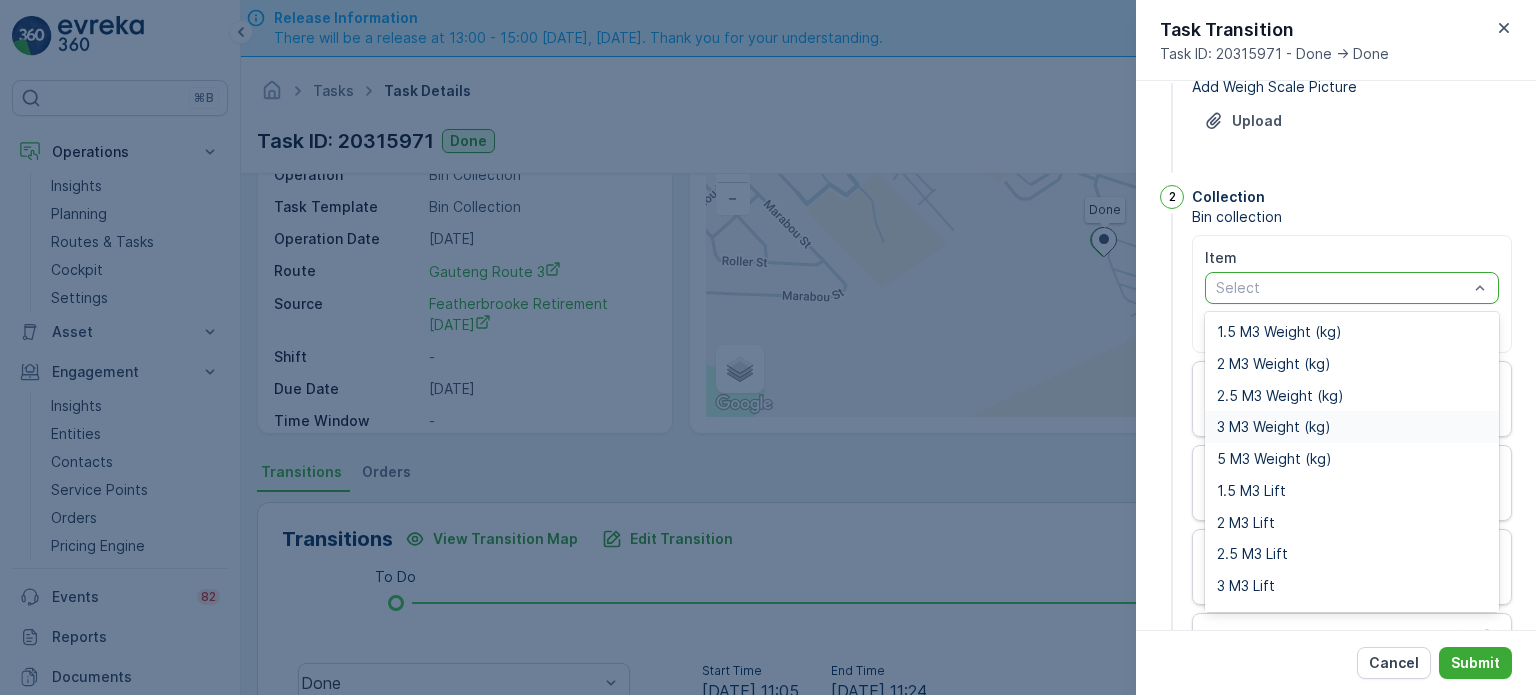 click on "3 M3 Weight (kg)" at bounding box center (1274, 427) 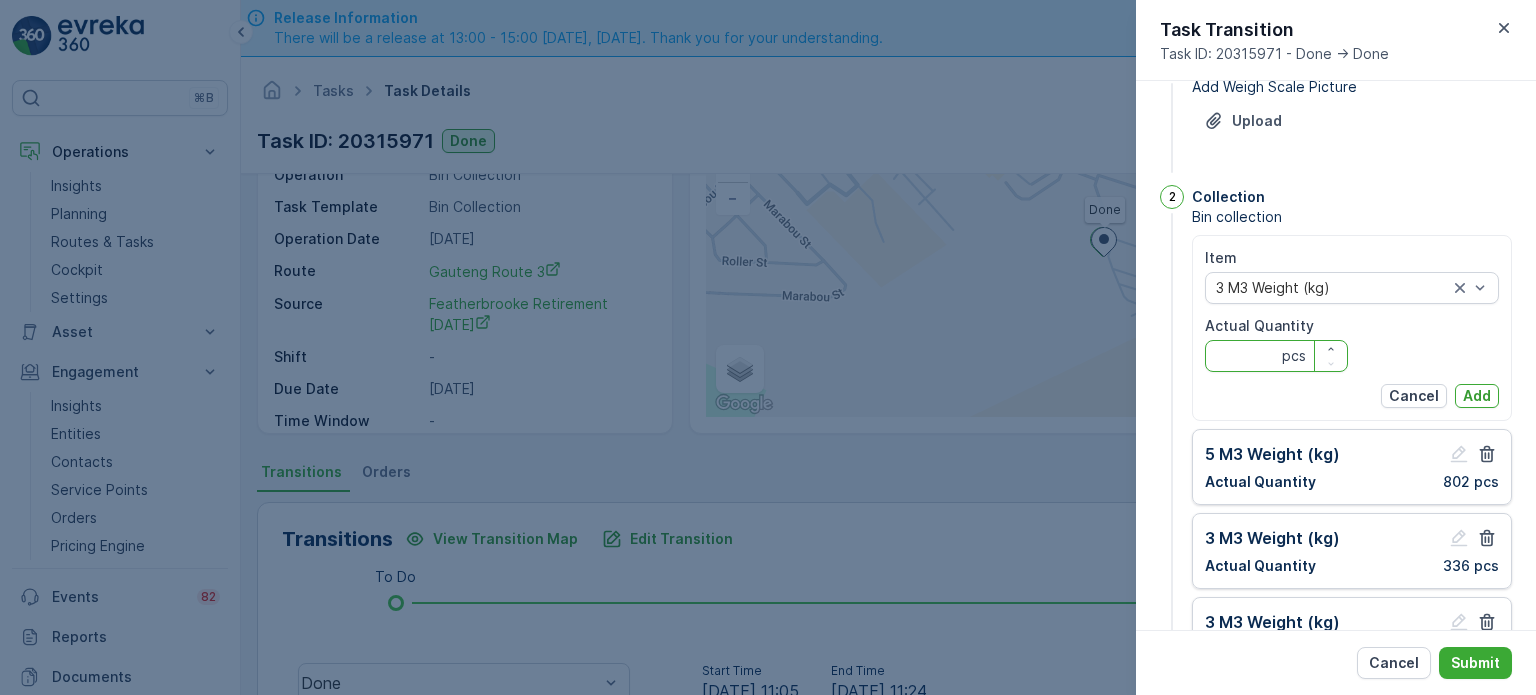 click on "Actual Quantity" at bounding box center [1276, 356] 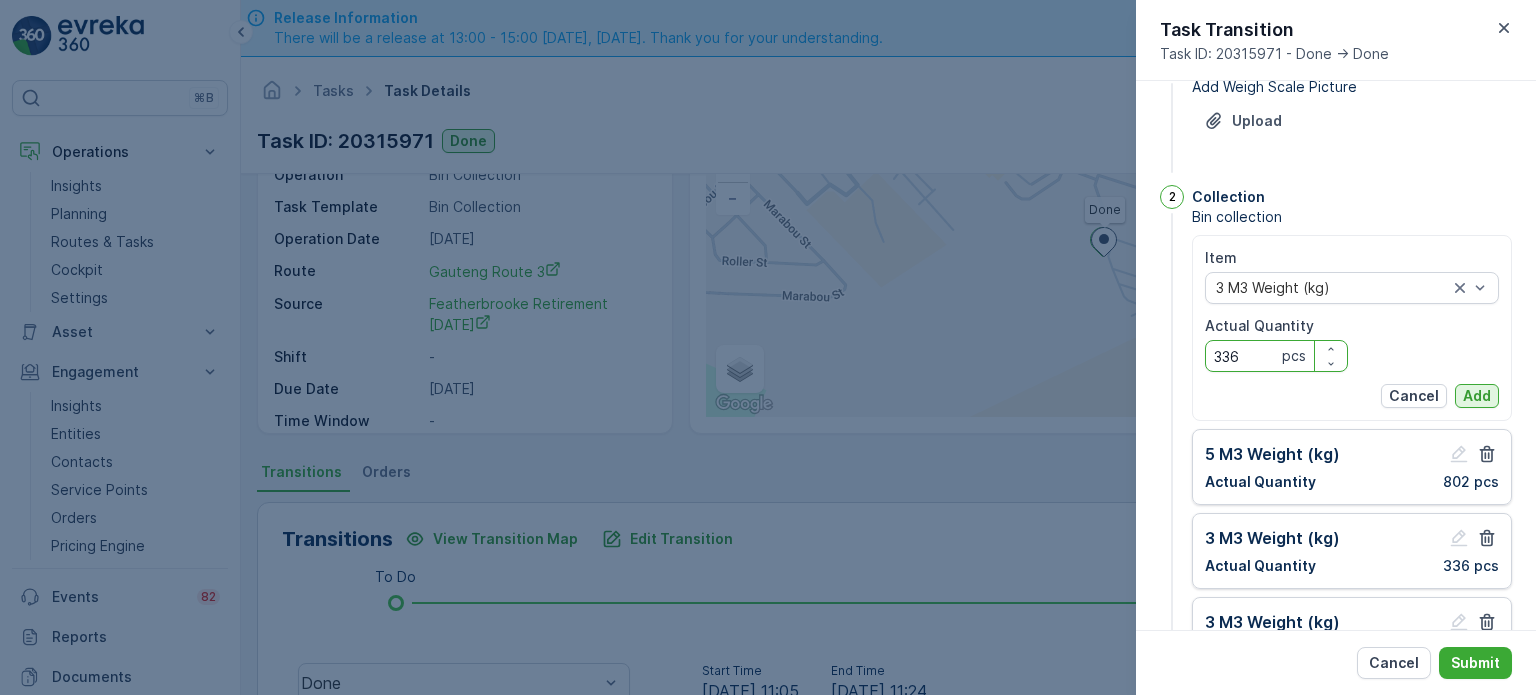 type on "336" 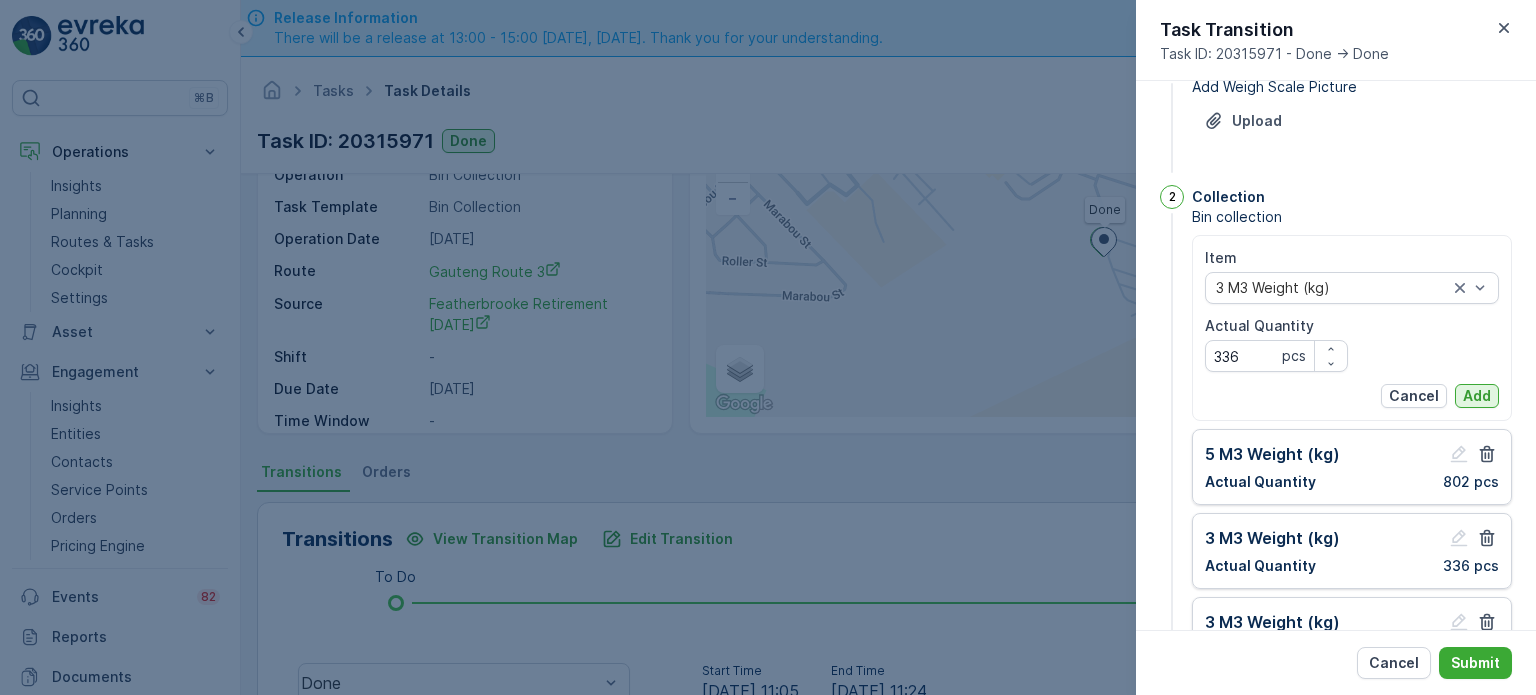 click on "Add" at bounding box center (1477, 396) 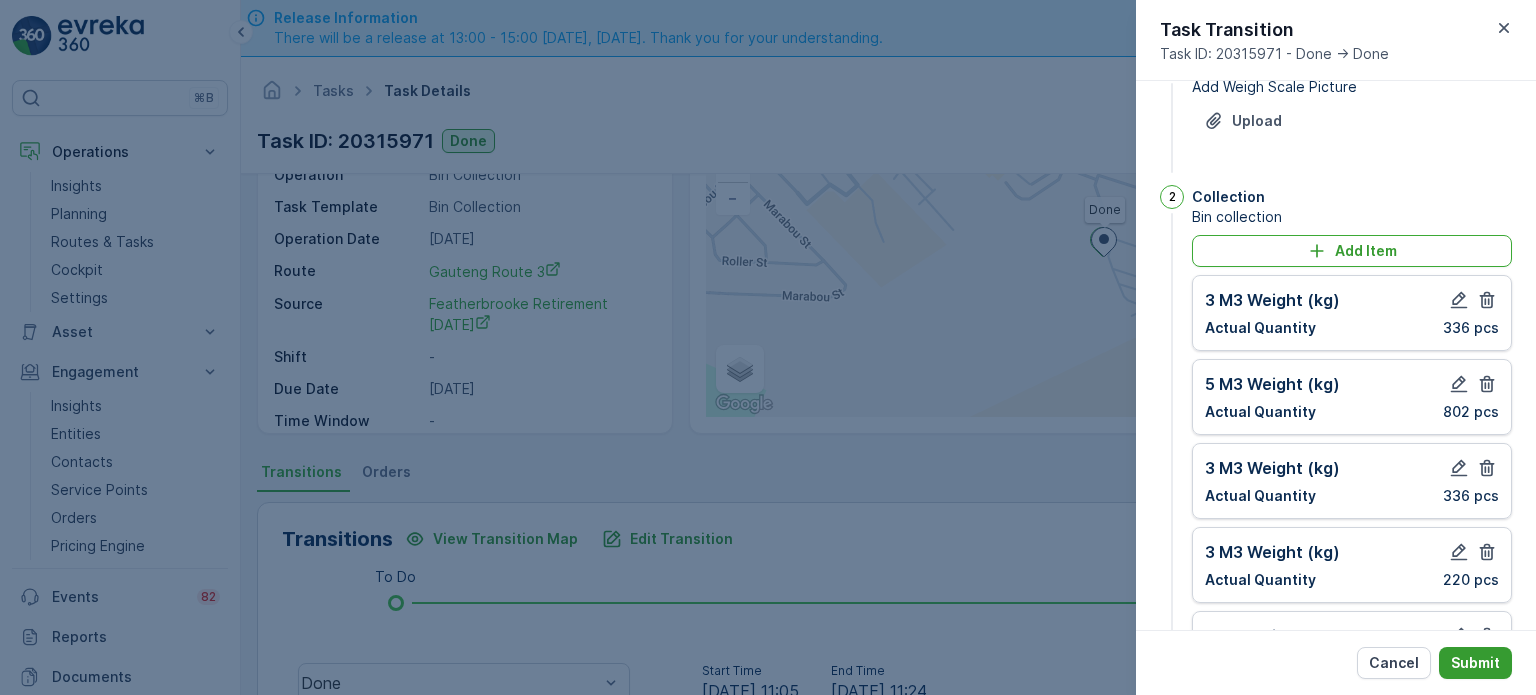 click on "Submit" at bounding box center (1475, 663) 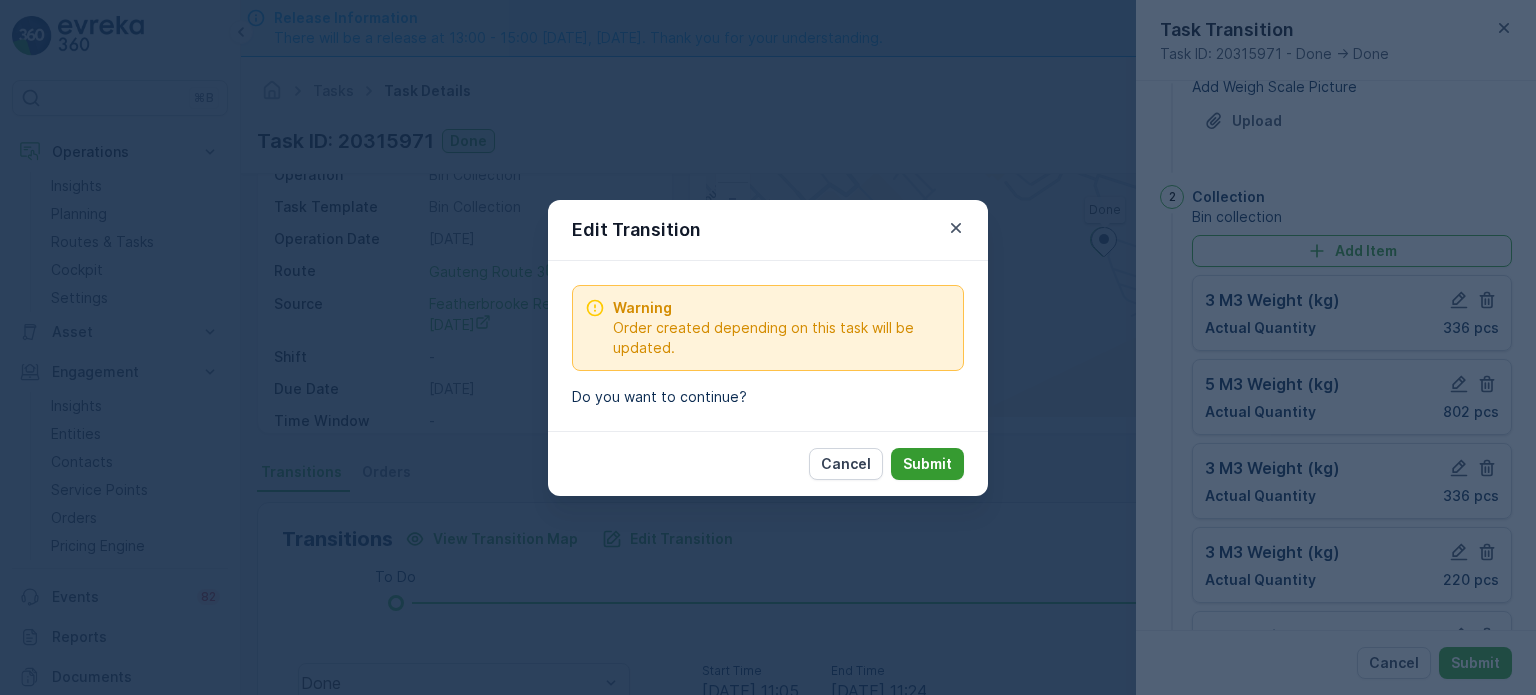 click on "Submit" at bounding box center [927, 464] 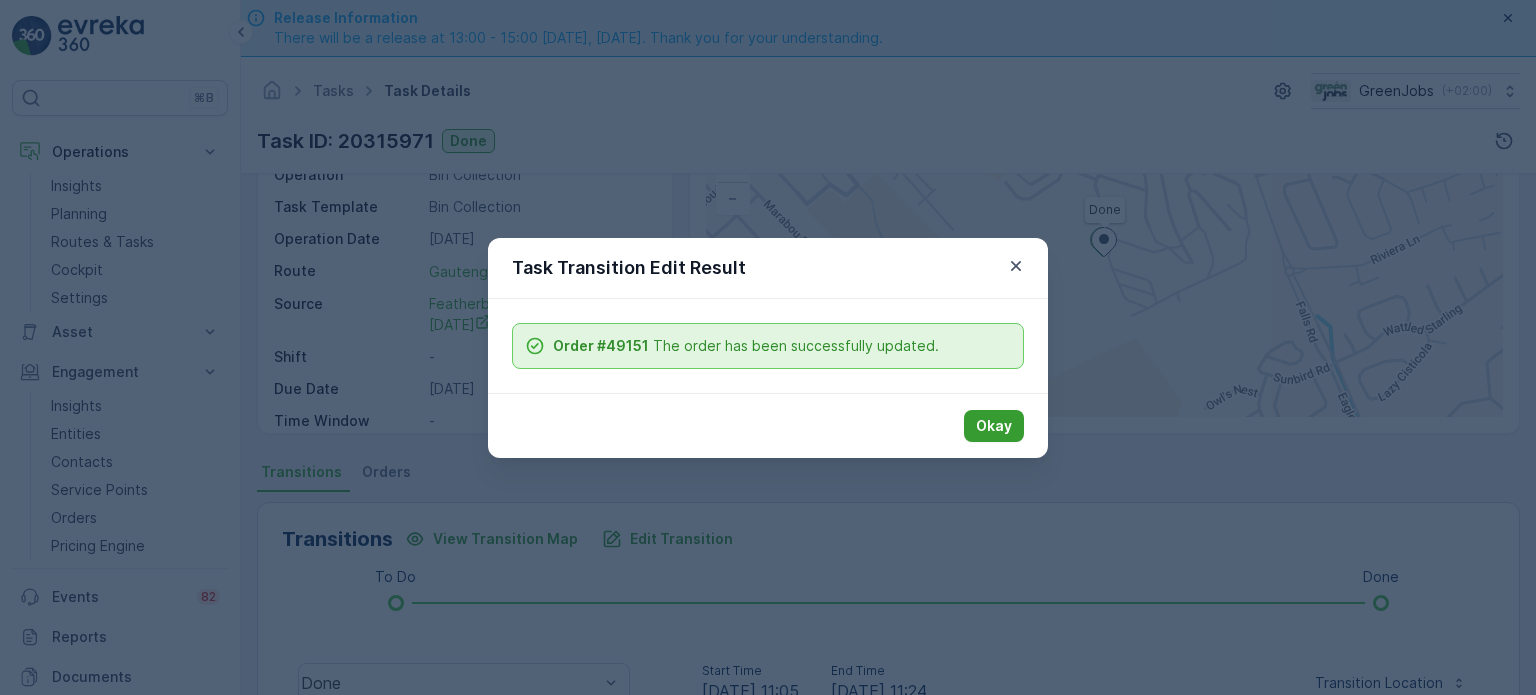 click on "Okay" at bounding box center (994, 426) 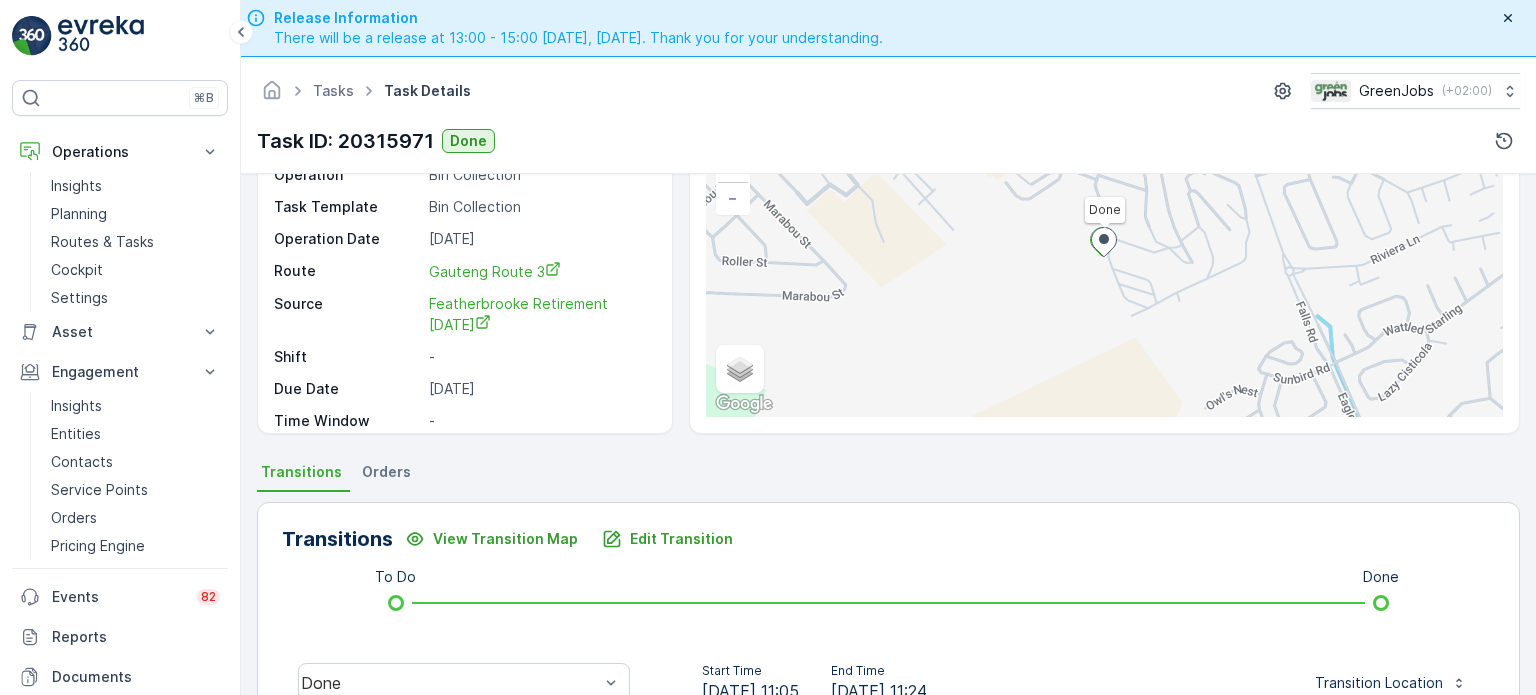 click on "Orders" at bounding box center [386, 472] 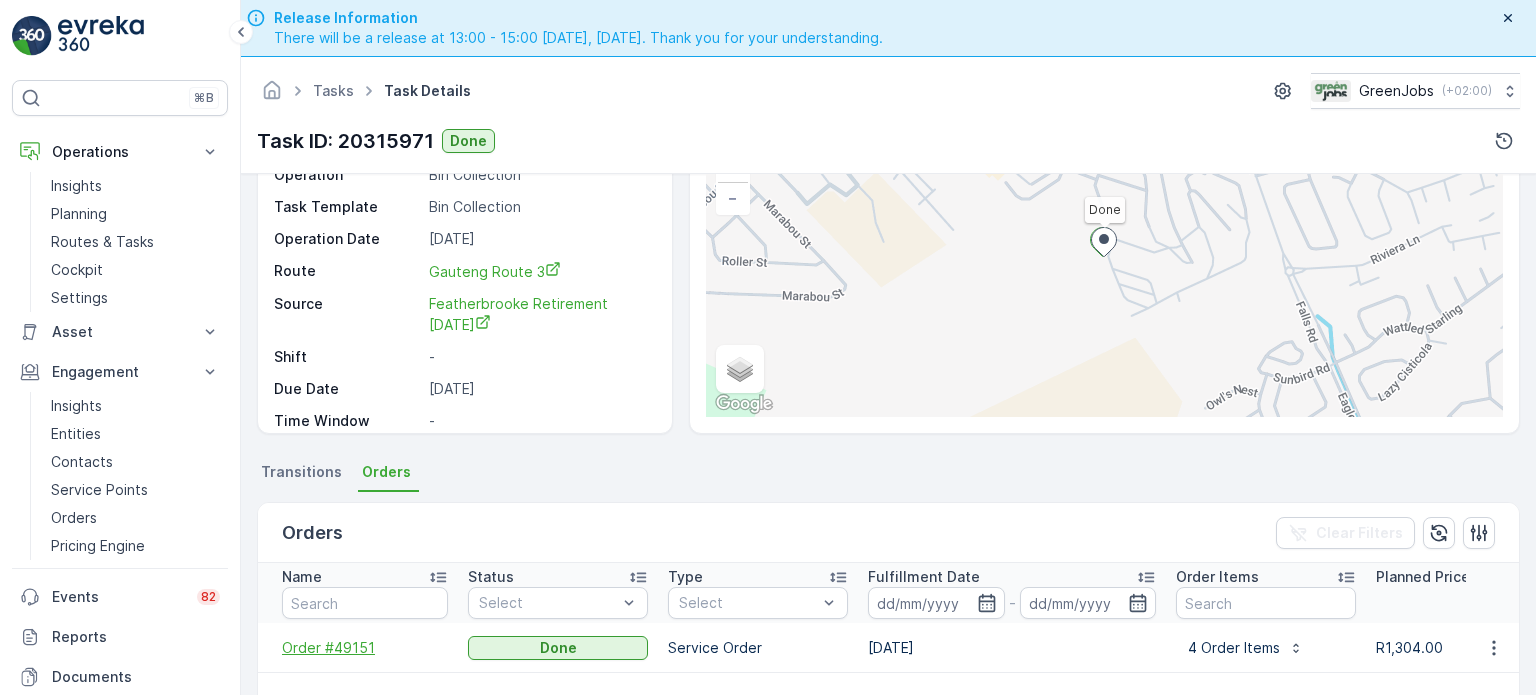 click on "Order #49151" at bounding box center (365, 648) 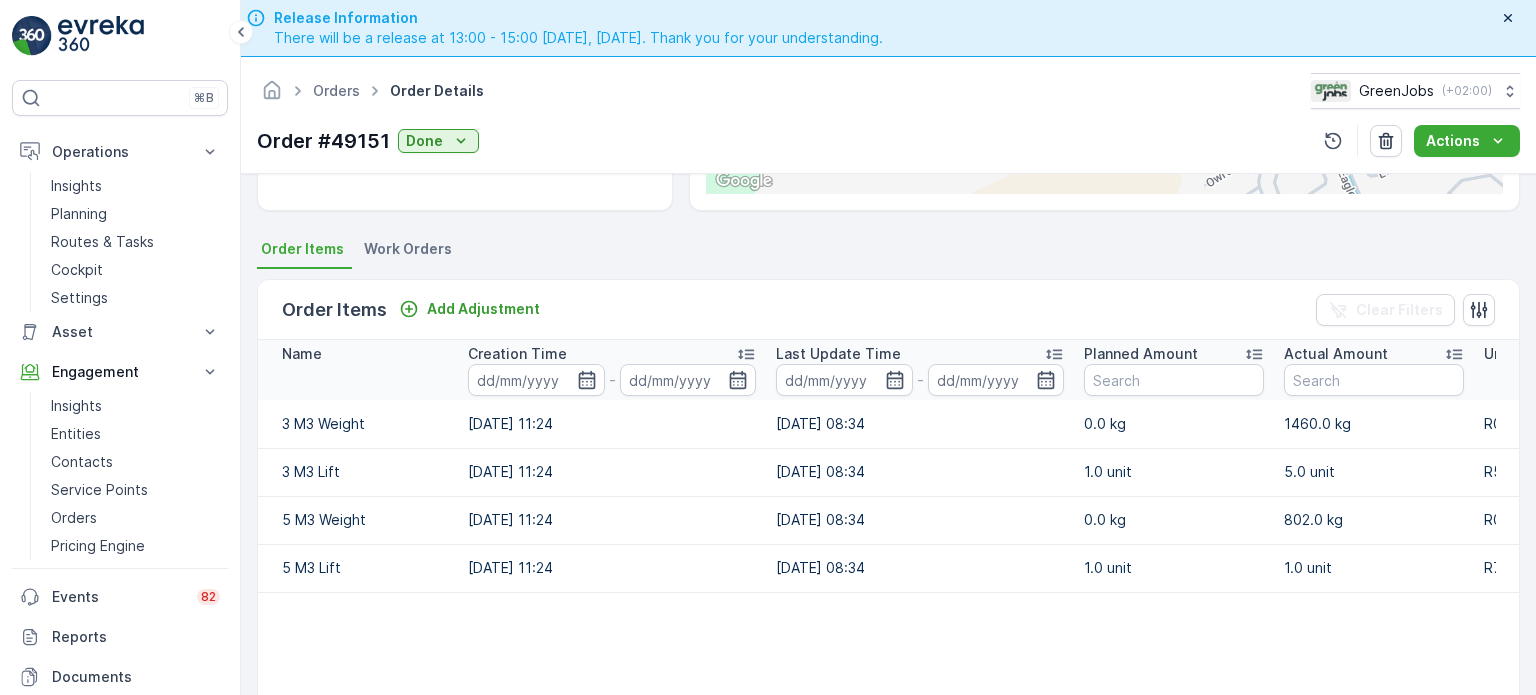 scroll, scrollTop: 382, scrollLeft: 0, axis: vertical 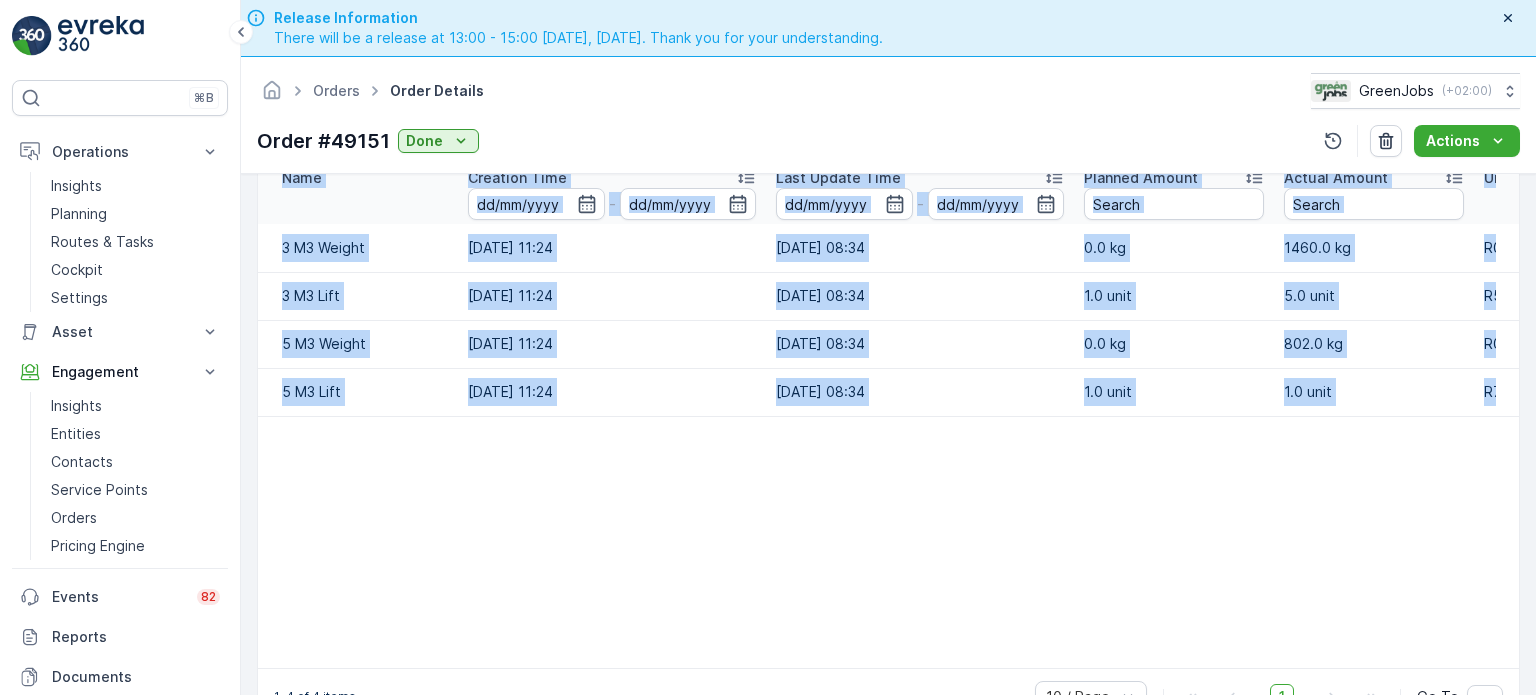 click on "Name Creation Time - Last Update Time - Planned Amount Actual Amount Unit Price Total Actual Price 3 M3 Weight [DATE] 11:24 [DATE] 08:34 0.0 kg 1460.0 kg R0.53 R773.80 3 M3 Lift [DATE] 11:24 [DATE] 08:34 1.0 unit 5.0 unit R562.00 R2,810.00 5 M3 Weight [DATE] 11:24 [DATE] 08:34 0.0 kg 802.0 kg R0.53 R425.06 5 M3 Lift [DATE] 11:24 [DATE] 08:34 1.0 unit 1.0 unit R742.00 R742.00" at bounding box center (888, 416) 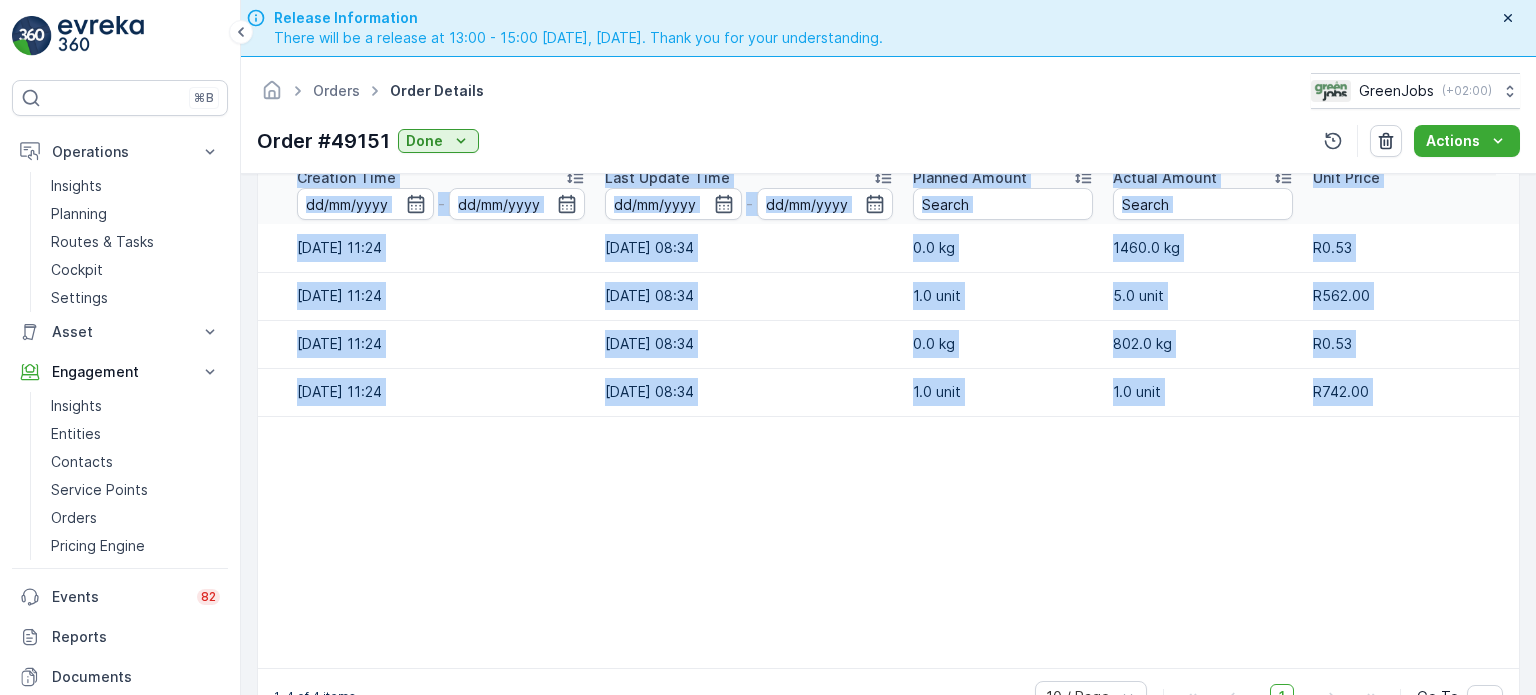 scroll, scrollTop: 0, scrollLeft: 172, axis: horizontal 